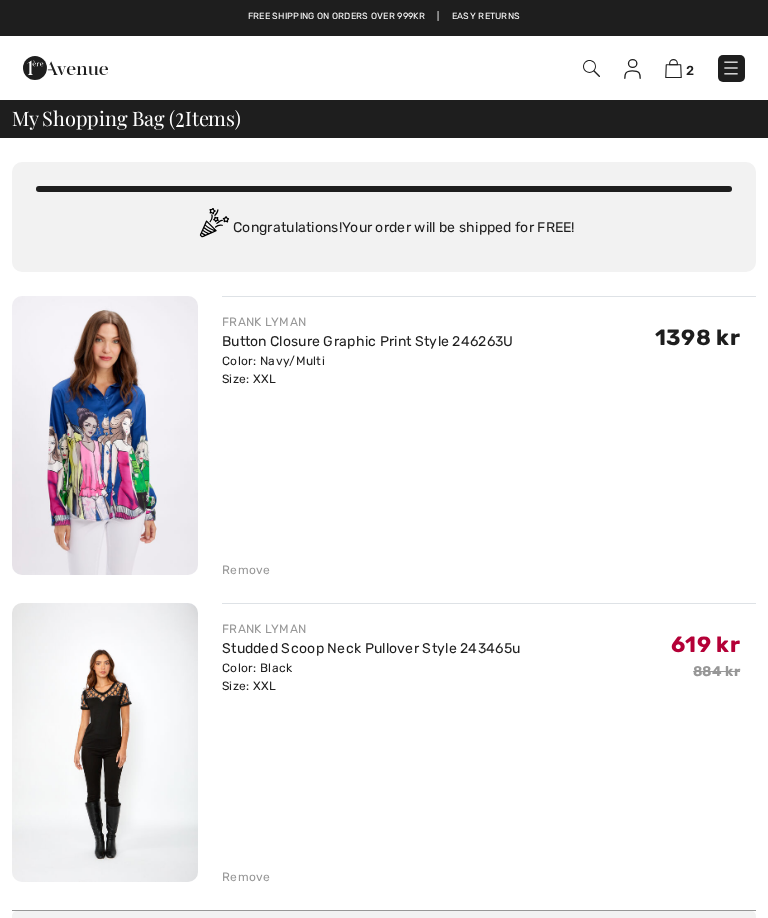 scroll, scrollTop: 126, scrollLeft: 0, axis: vertical 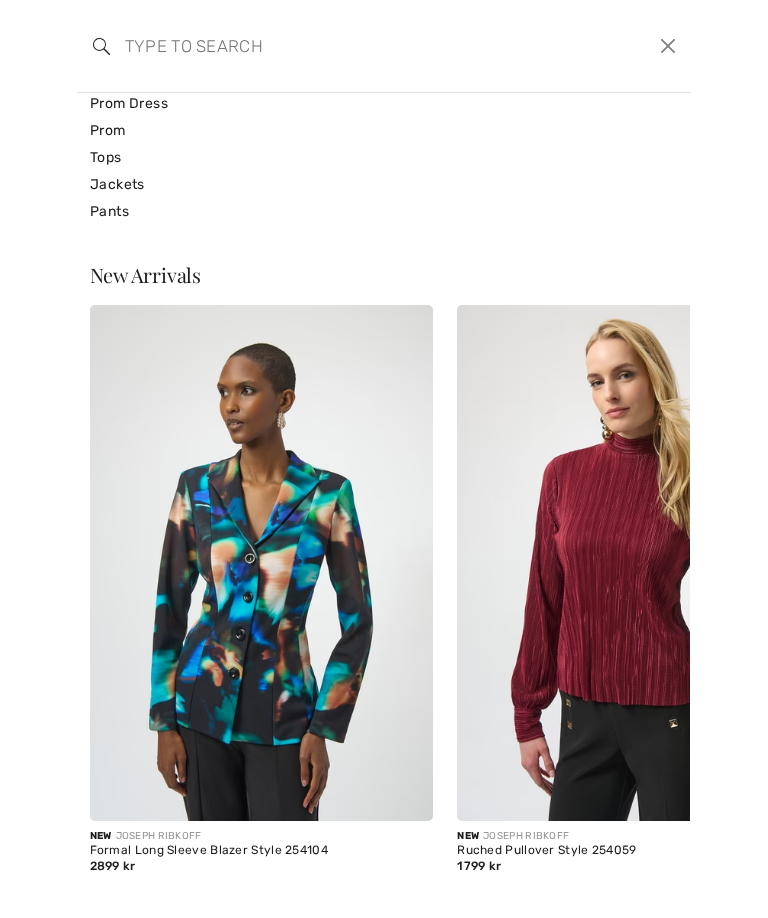click at bounding box center [320, 46] 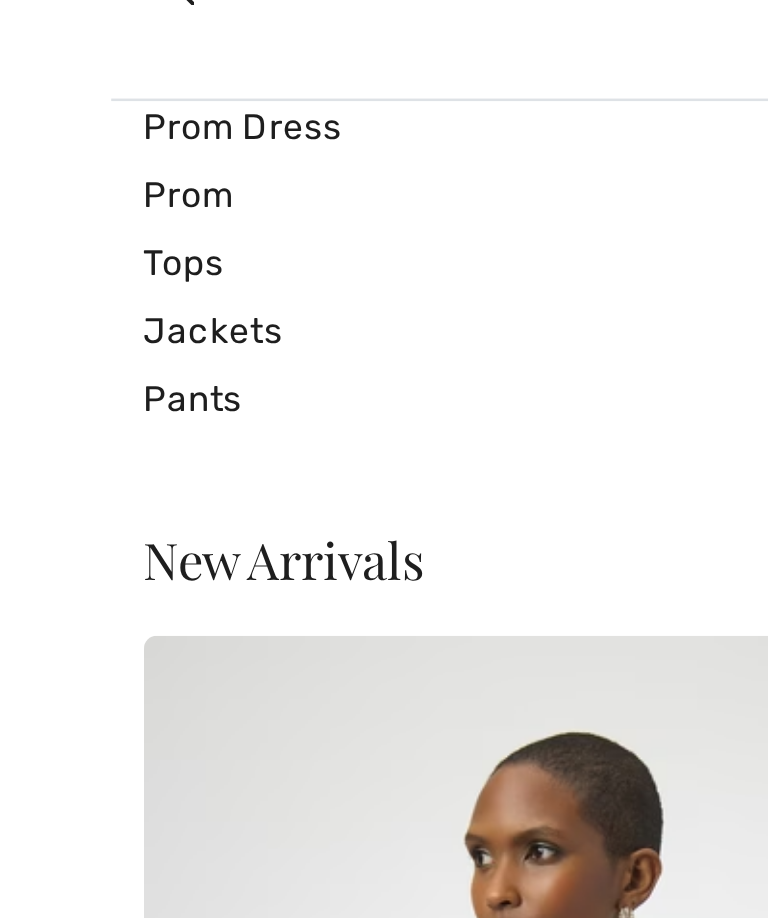 click on "Tops" at bounding box center (384, 157) 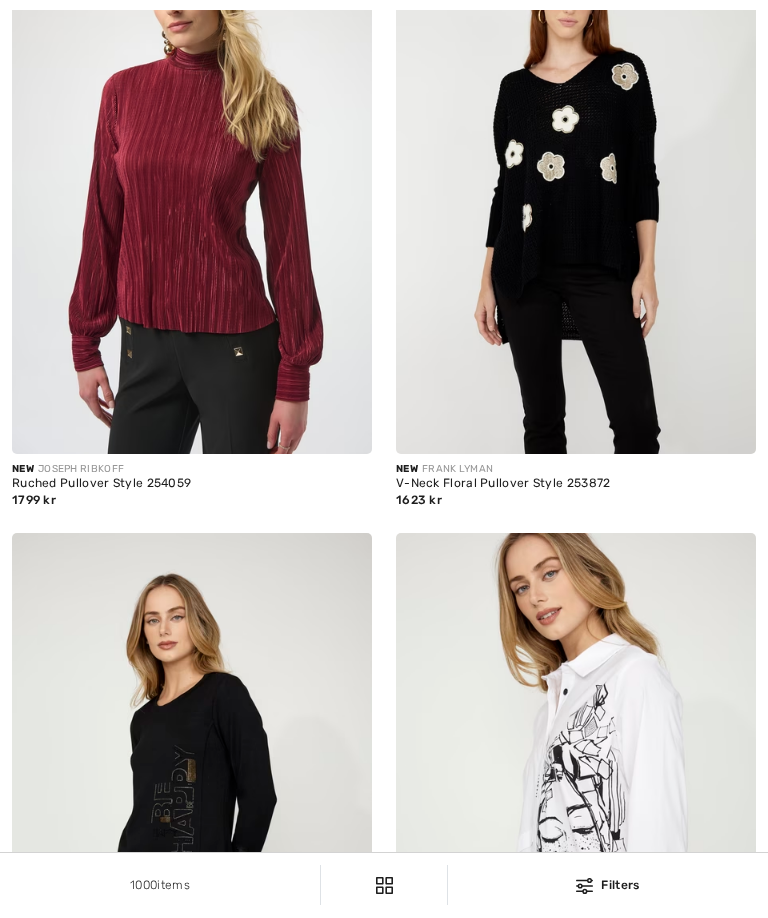 scroll, scrollTop: 376, scrollLeft: 0, axis: vertical 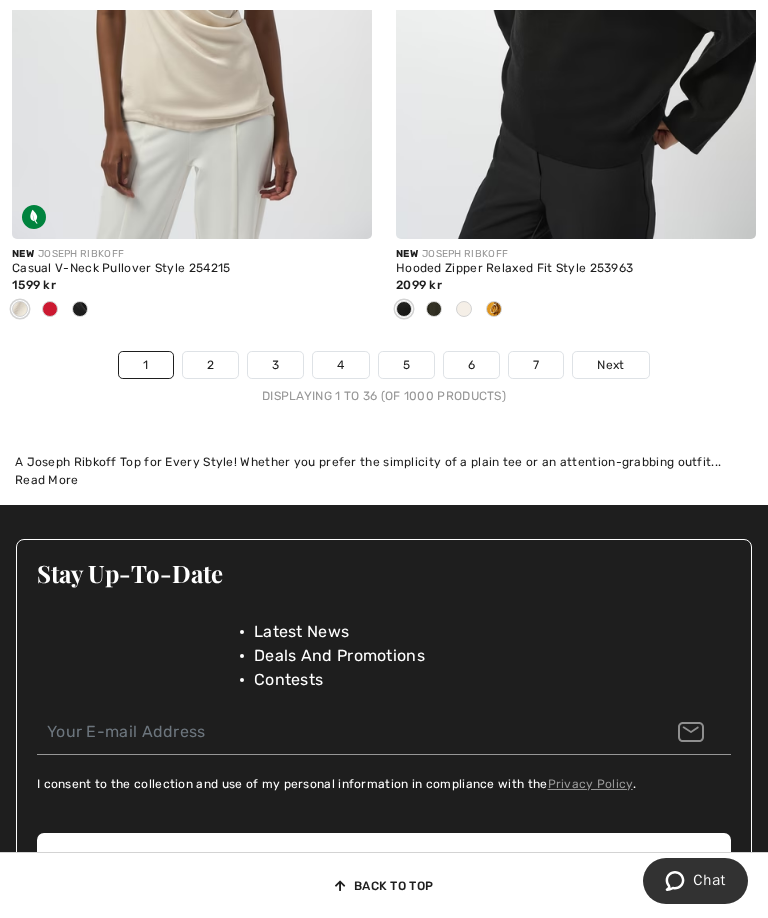 click on "2" at bounding box center [210, 365] 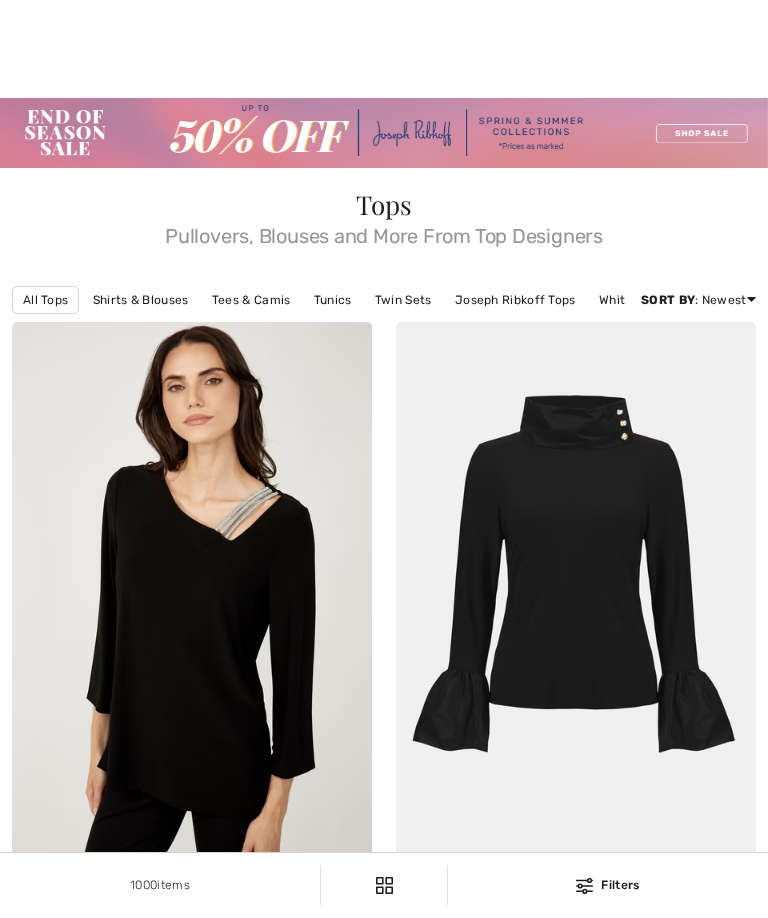 scroll, scrollTop: 611, scrollLeft: 0, axis: vertical 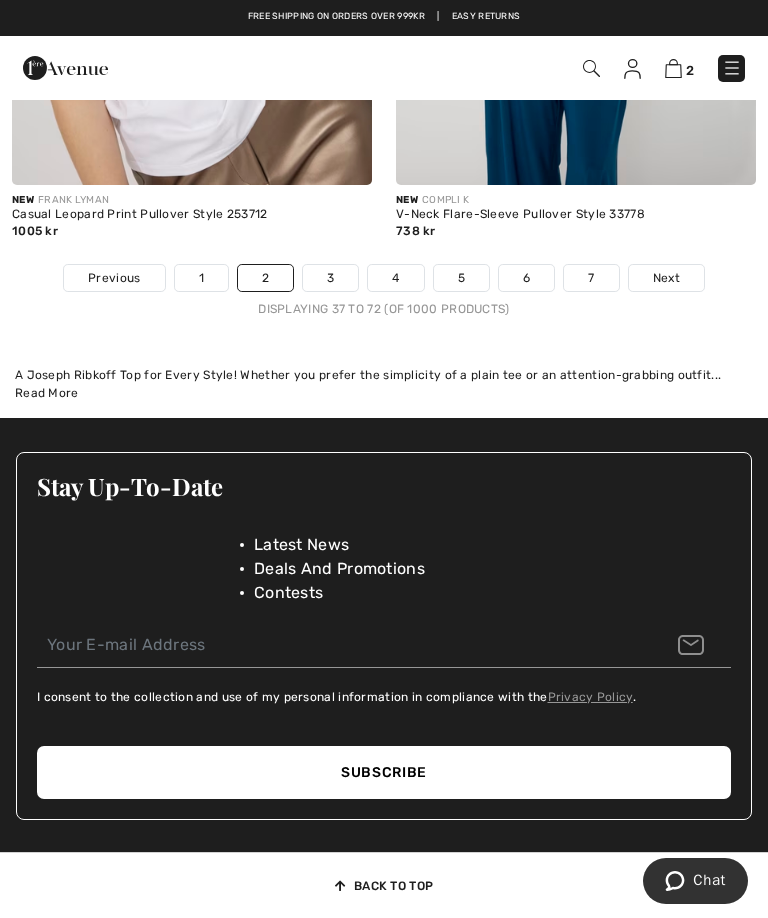 click on "I consent to the collection and use of my personal information in compliance with the  Privacy Policy ." at bounding box center [384, 697] 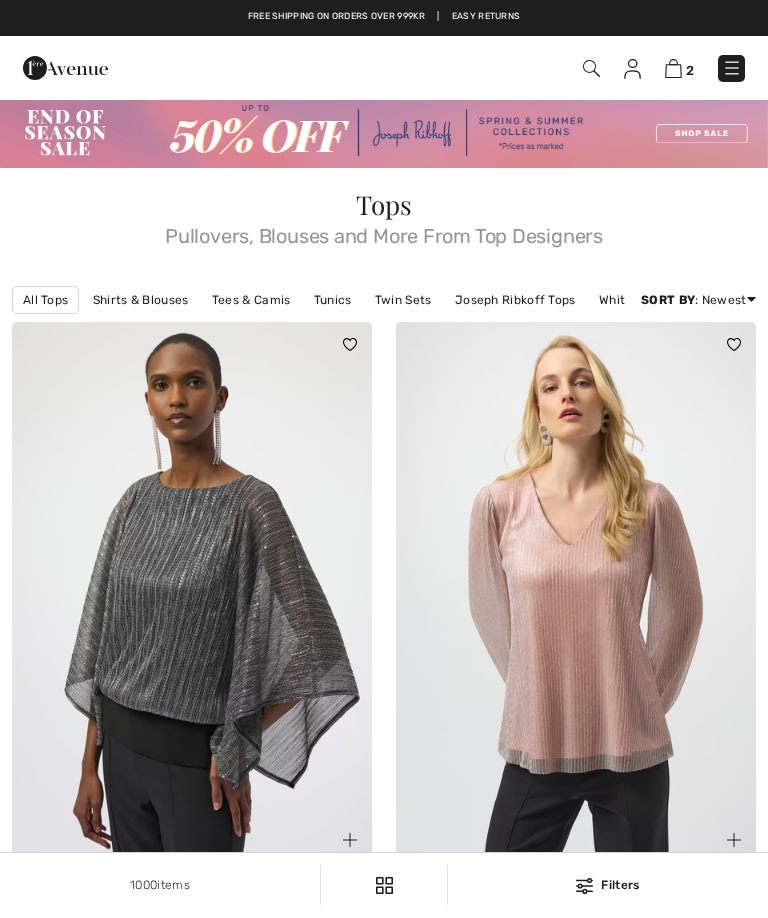 scroll, scrollTop: 184, scrollLeft: 0, axis: vertical 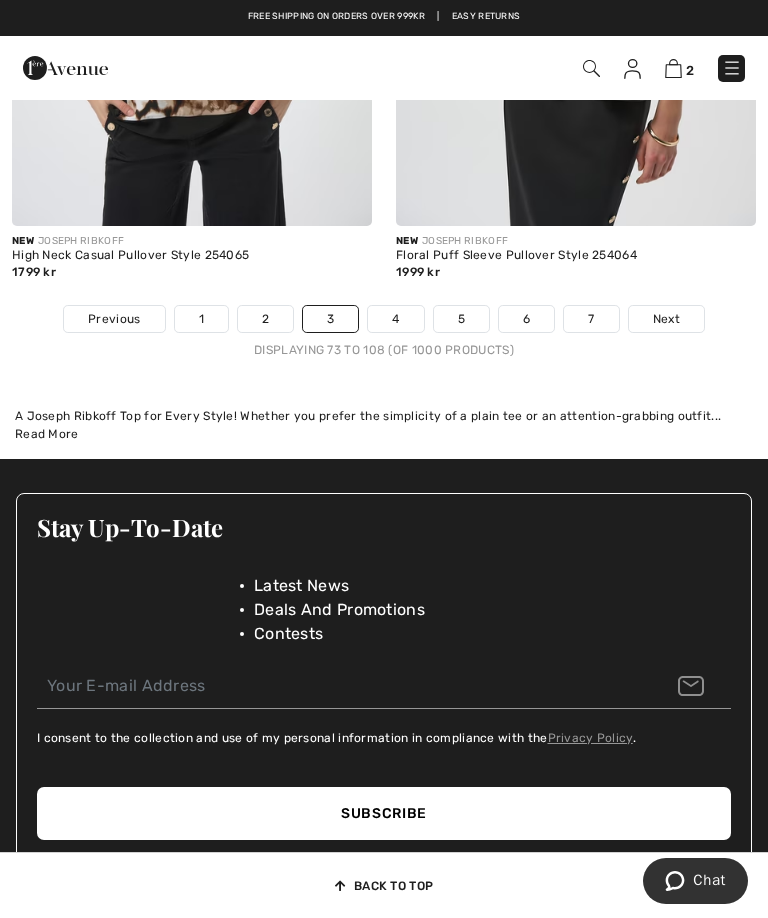 click on "4" at bounding box center (395, 319) 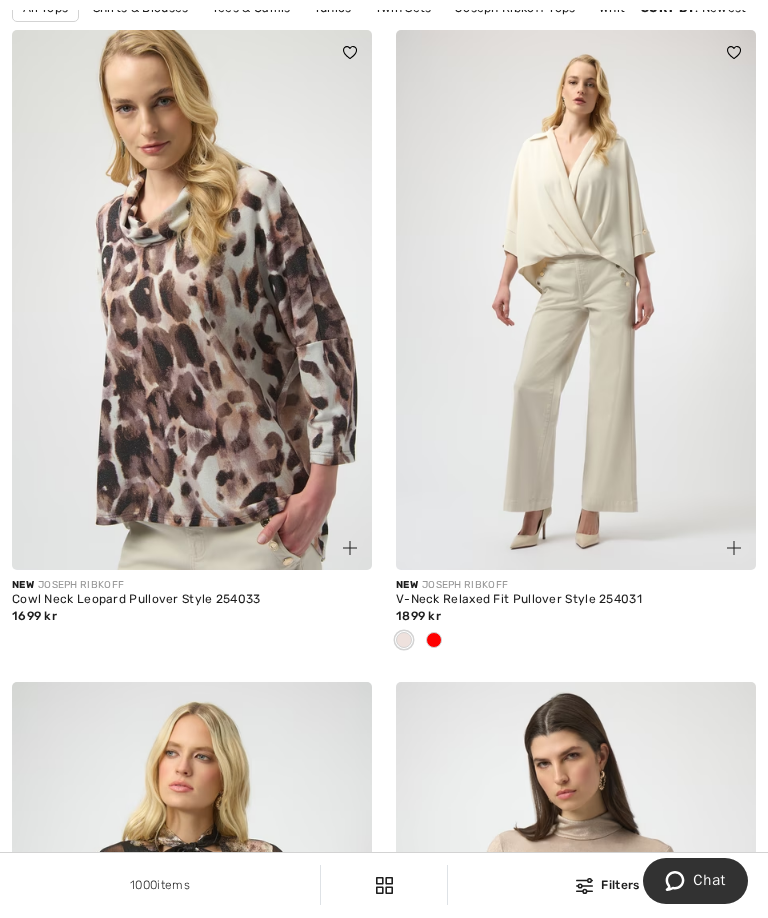 scroll, scrollTop: 340, scrollLeft: 0, axis: vertical 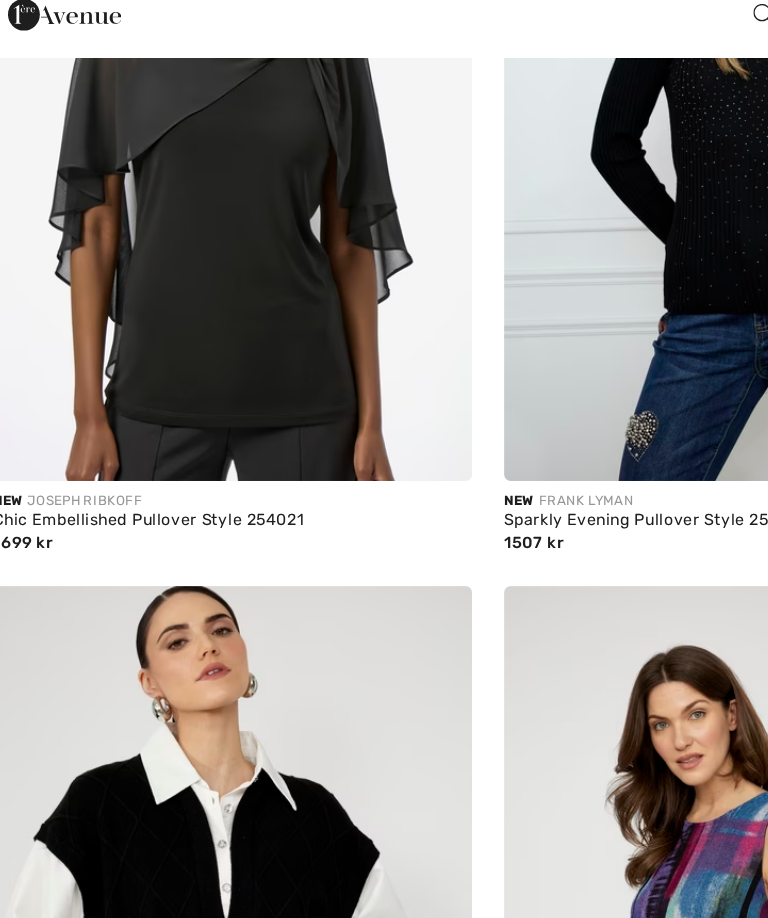 click on "New JOSEPH RIBKOFF" at bounding box center [192, 433] 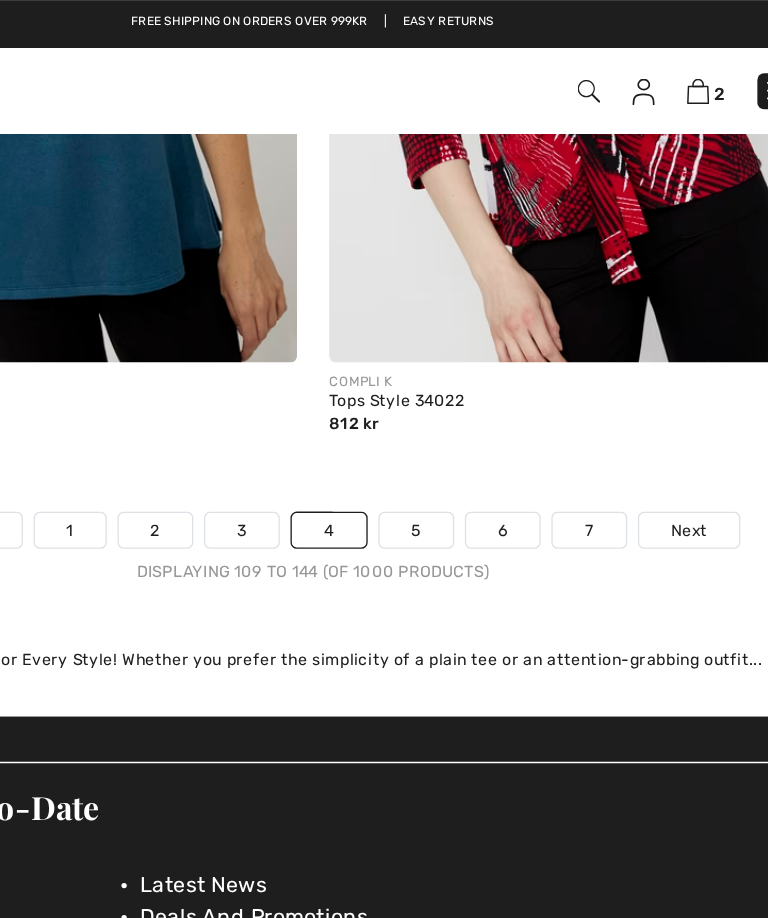 scroll, scrollTop: 11443, scrollLeft: 0, axis: vertical 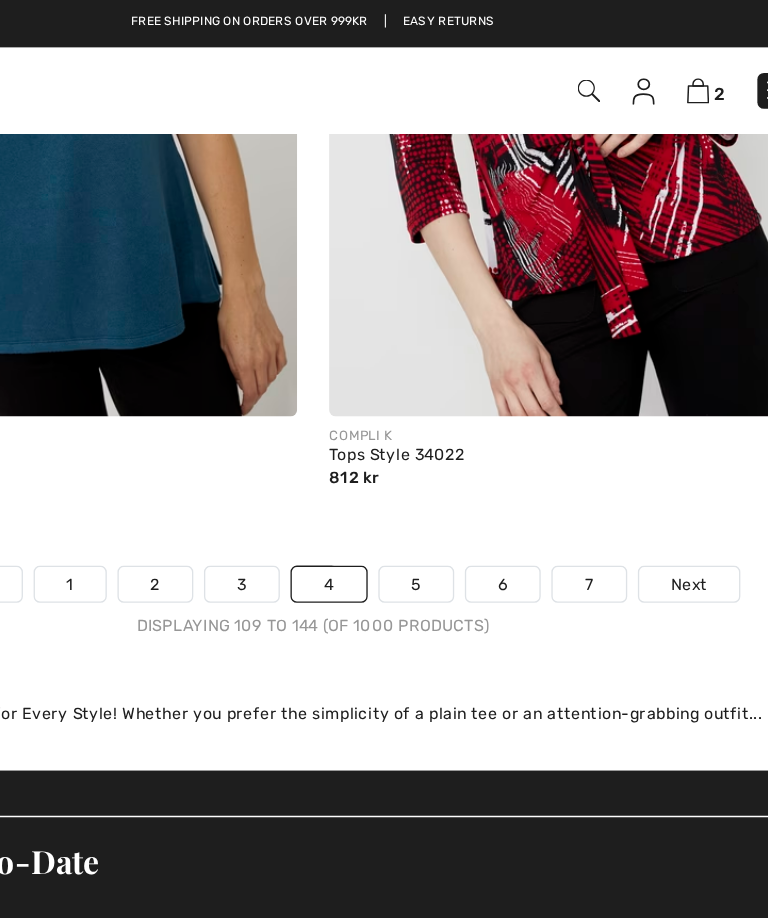click on "5" at bounding box center [461, 439] 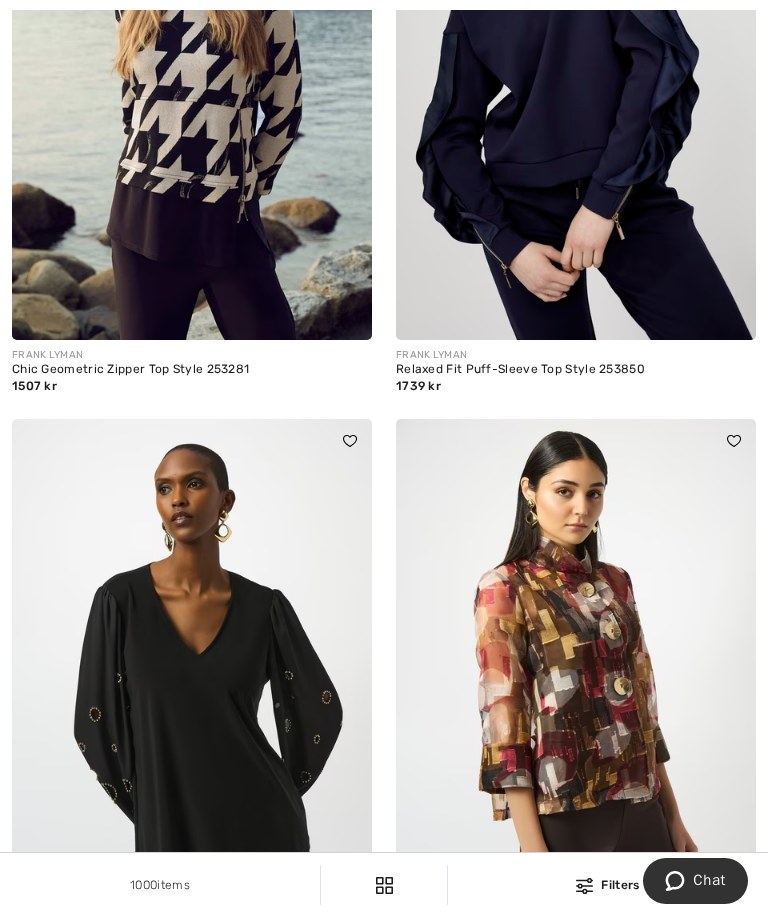 scroll, scrollTop: 0, scrollLeft: 0, axis: both 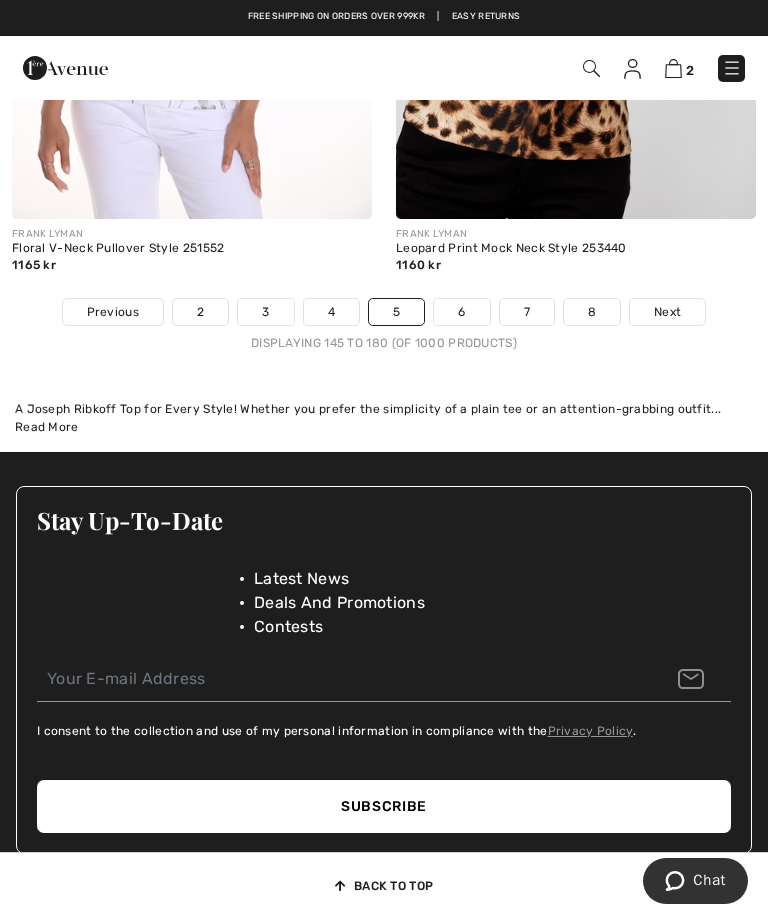 click on "6" at bounding box center (461, 312) 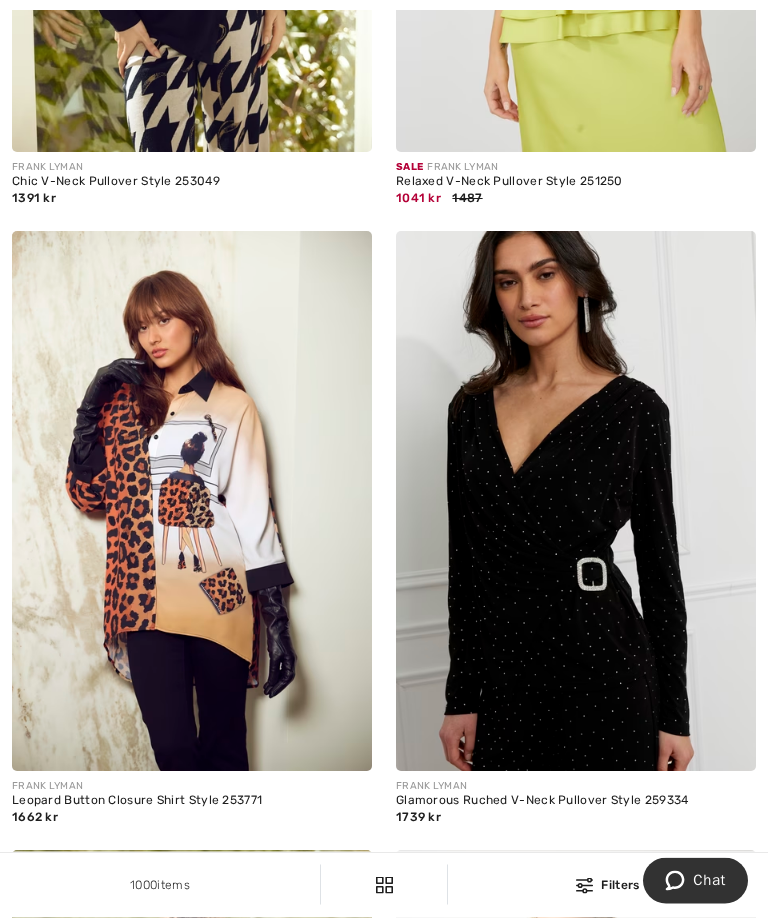 scroll, scrollTop: 0, scrollLeft: 0, axis: both 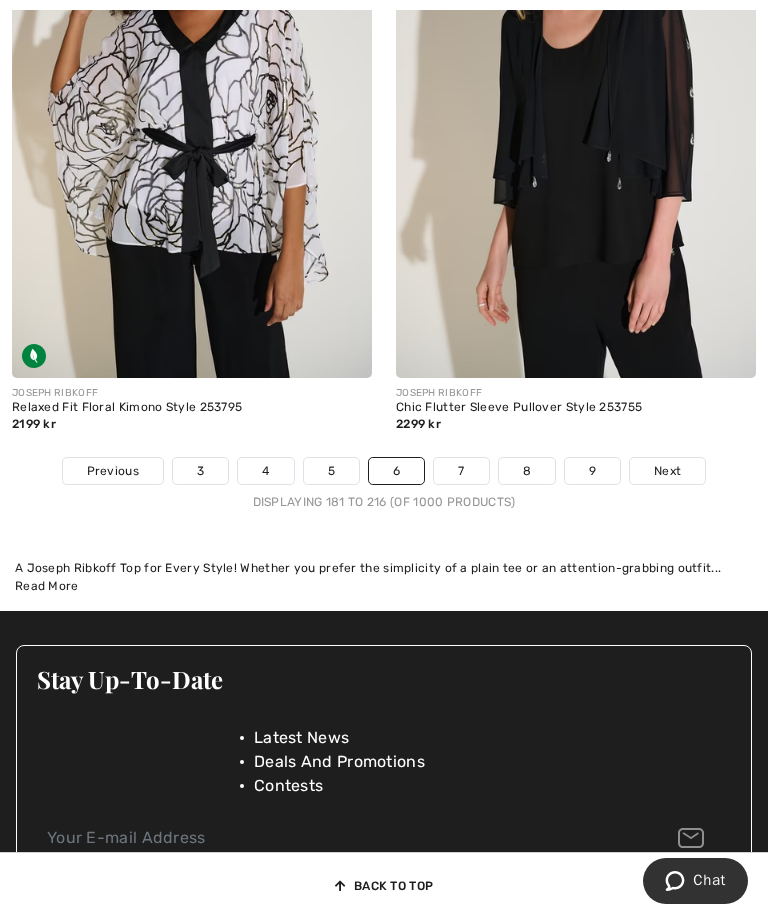 click on "7" at bounding box center (461, 471) 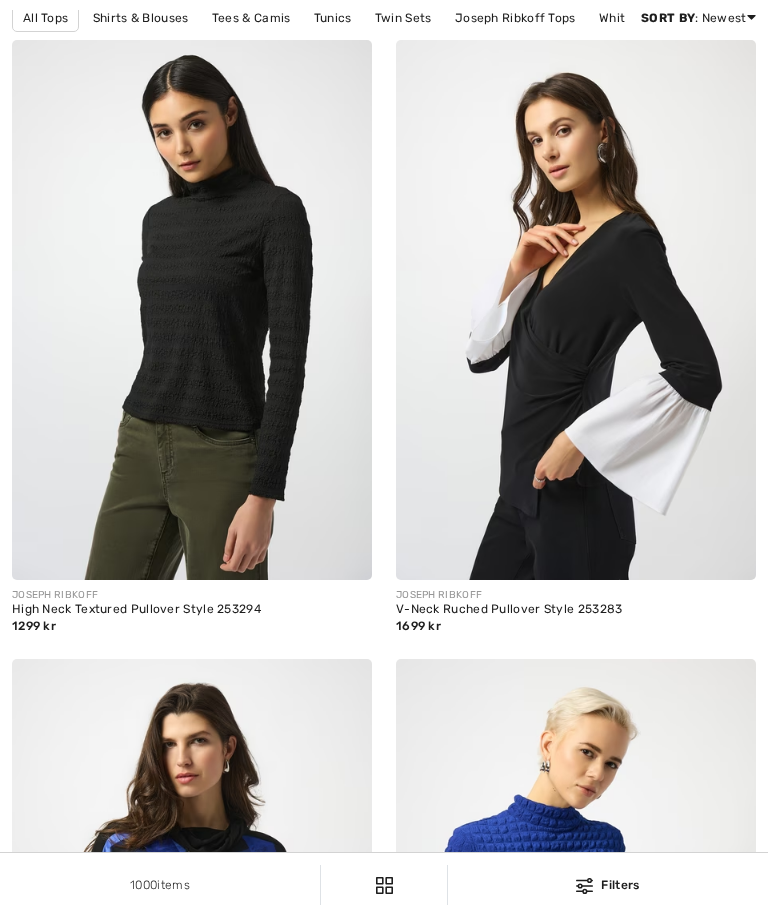 scroll, scrollTop: 578, scrollLeft: 0, axis: vertical 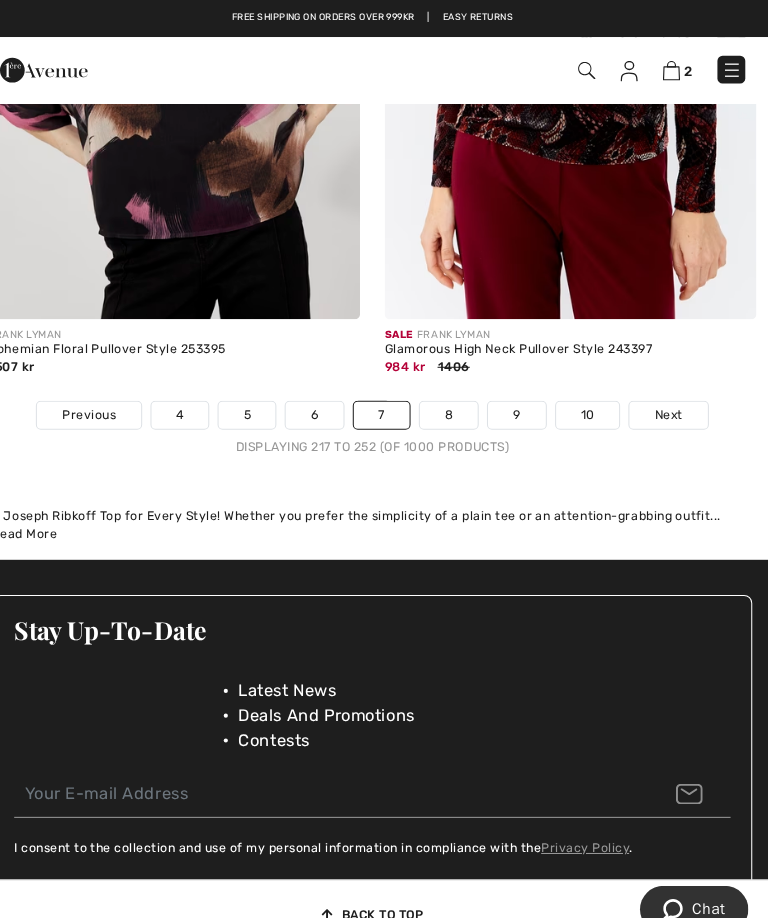 click on "8" at bounding box center [458, 402] 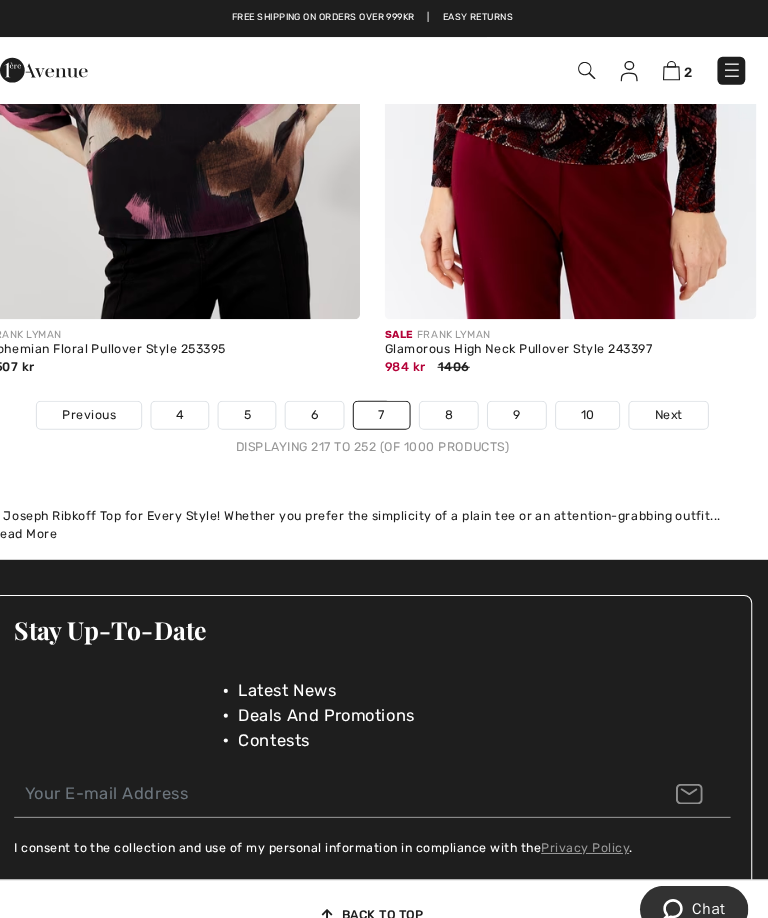 click on "8" at bounding box center [458, 402] 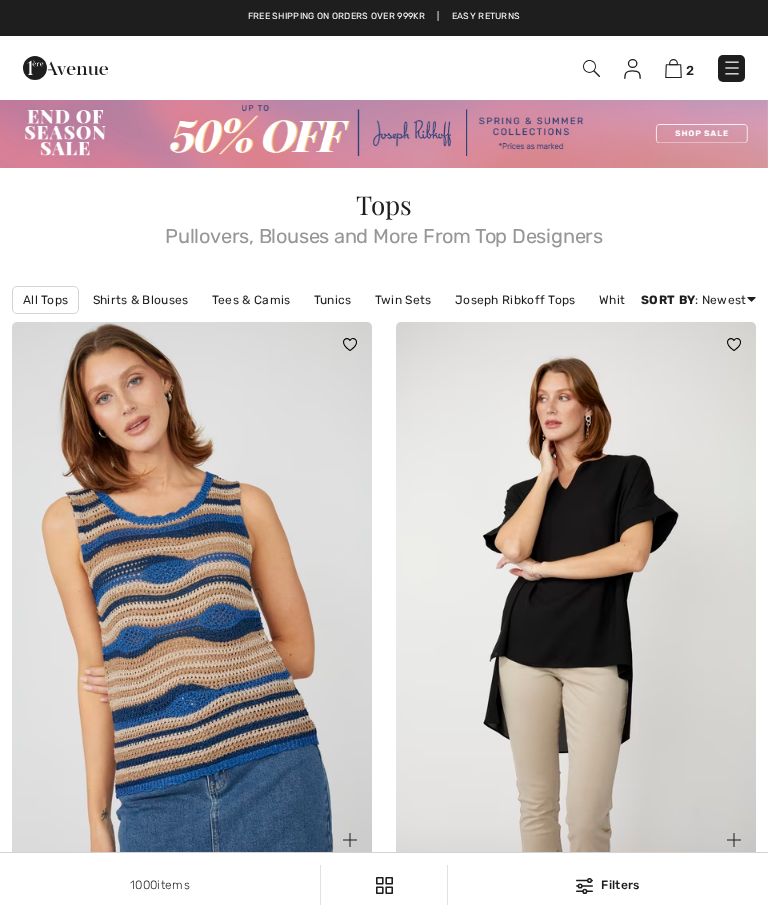 scroll, scrollTop: 277, scrollLeft: 0, axis: vertical 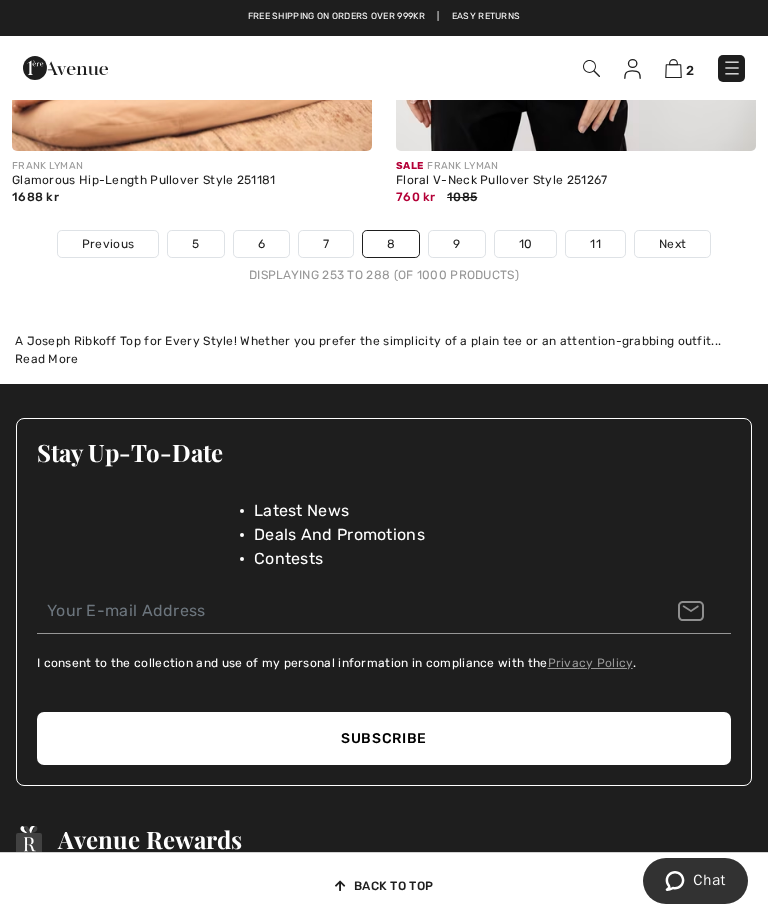 click on "9" at bounding box center [456, 244] 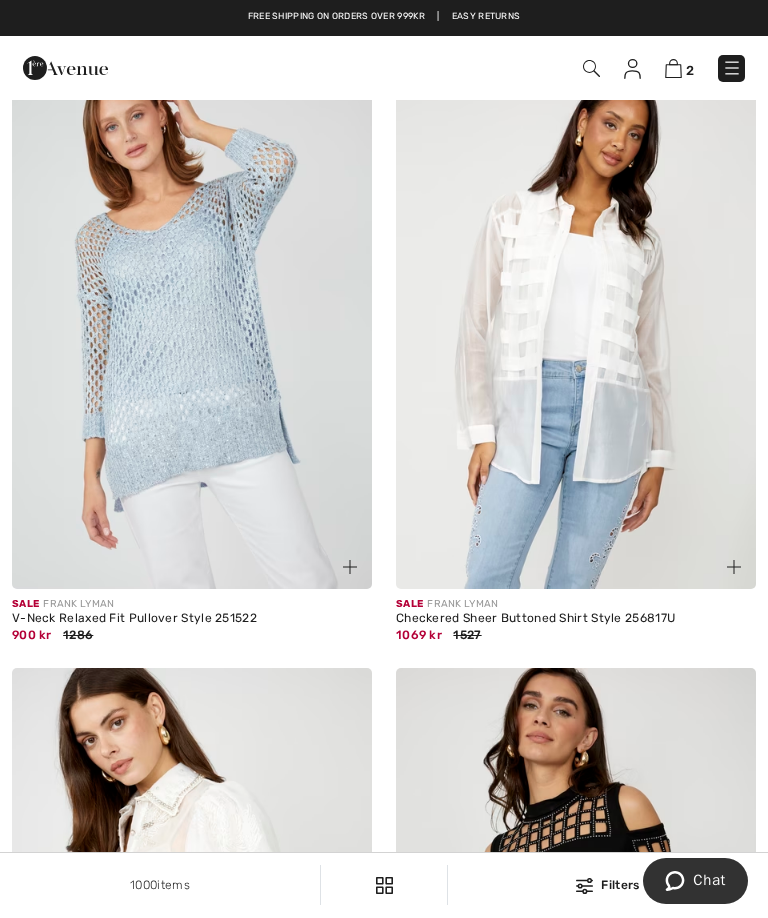 scroll, scrollTop: 411, scrollLeft: 0, axis: vertical 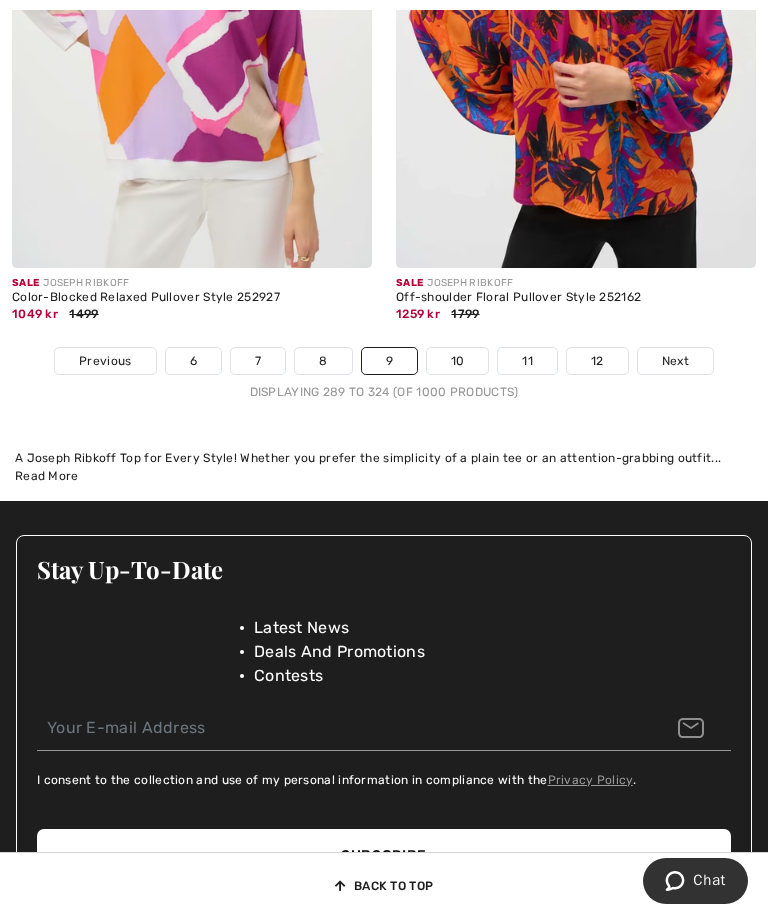 click on "10" at bounding box center [458, 361] 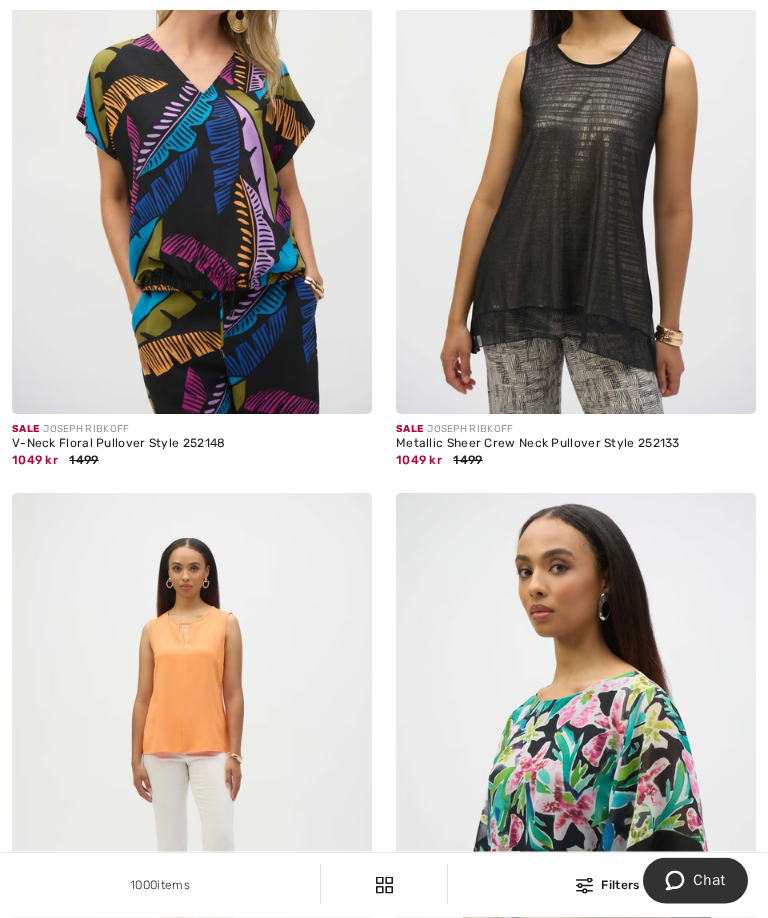 scroll, scrollTop: 0, scrollLeft: 0, axis: both 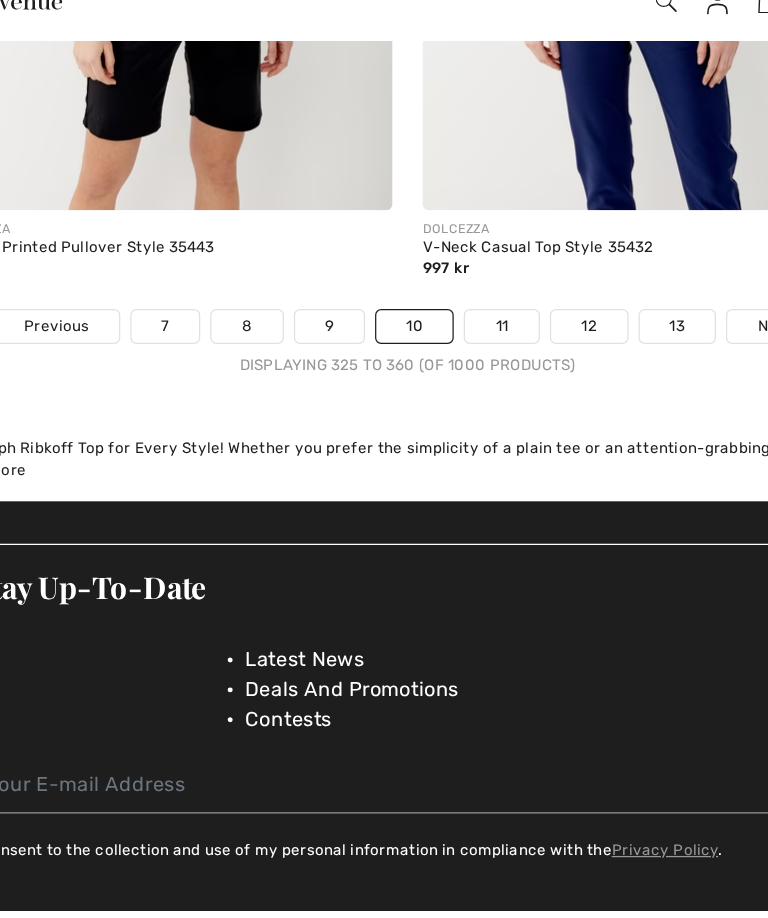 click on "11" at bounding box center [459, 329] 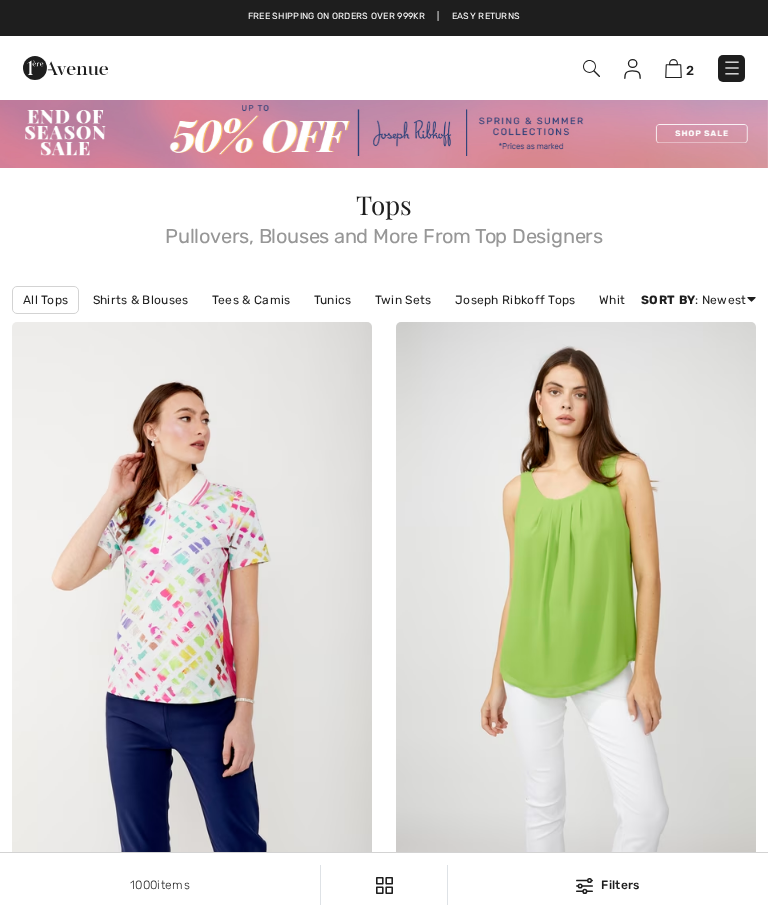 checkbox on "true" 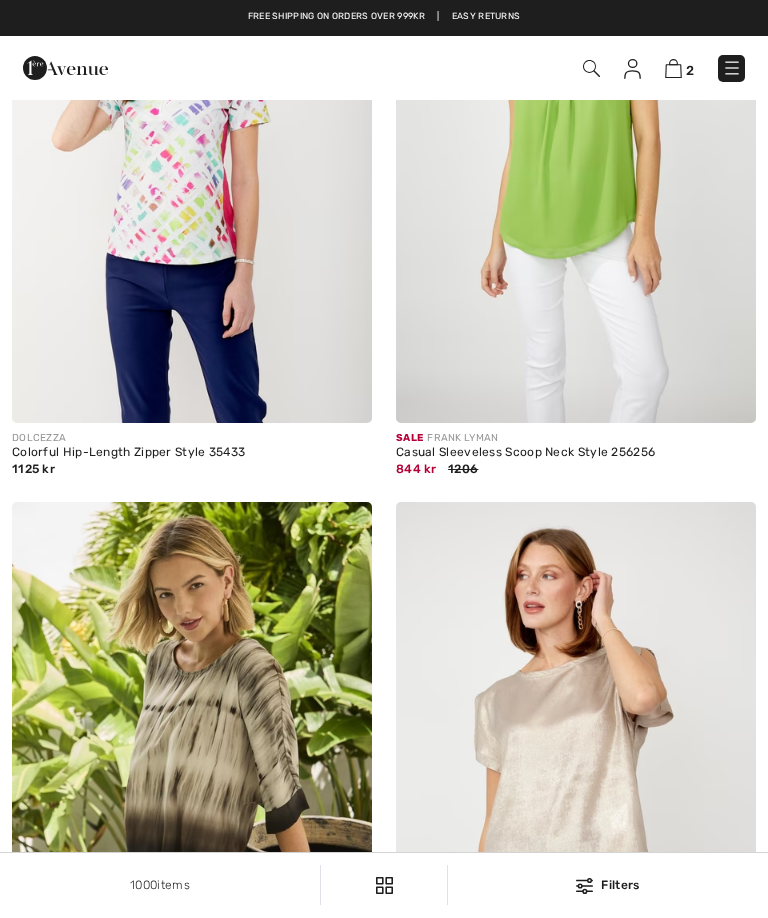 scroll, scrollTop: 0, scrollLeft: 0, axis: both 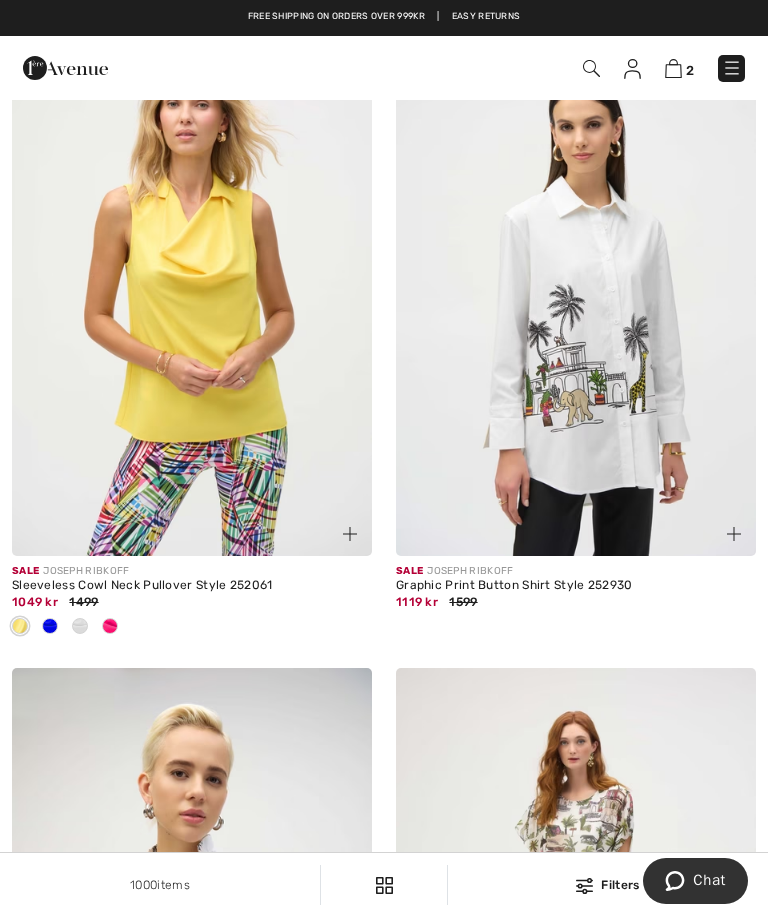 click at bounding box center (576, 286) 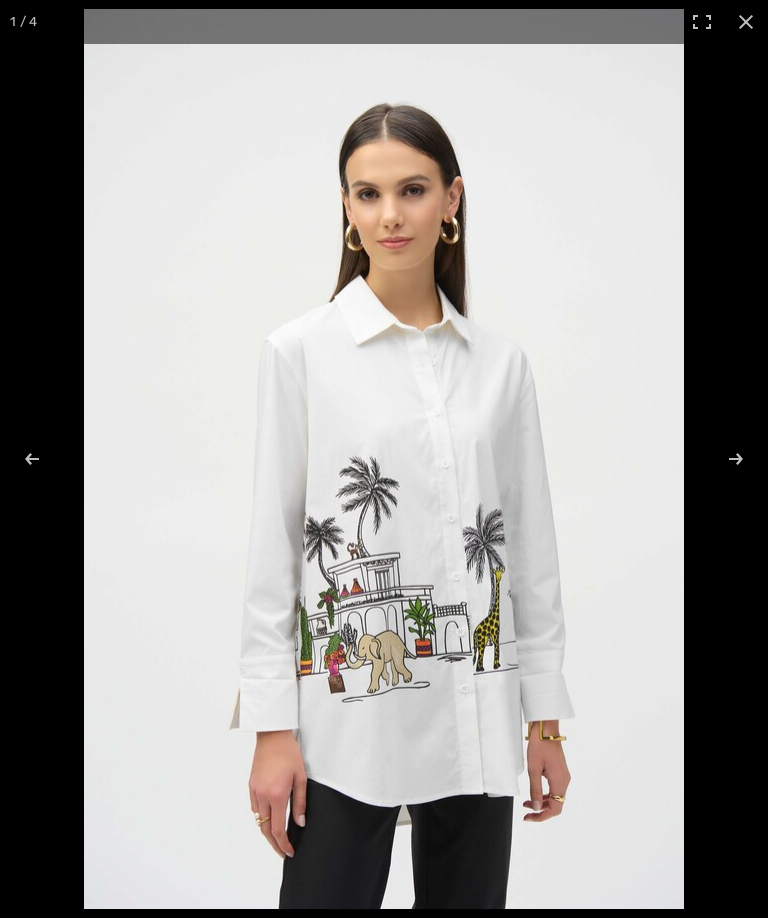 scroll, scrollTop: 0, scrollLeft: 0, axis: both 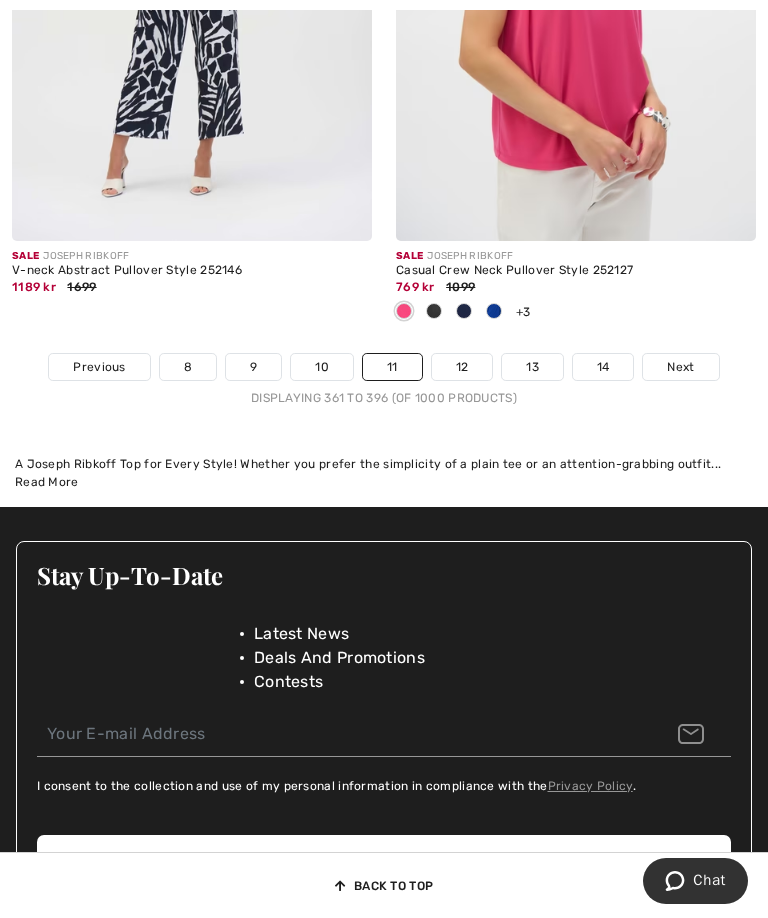 click on "12" at bounding box center [462, 367] 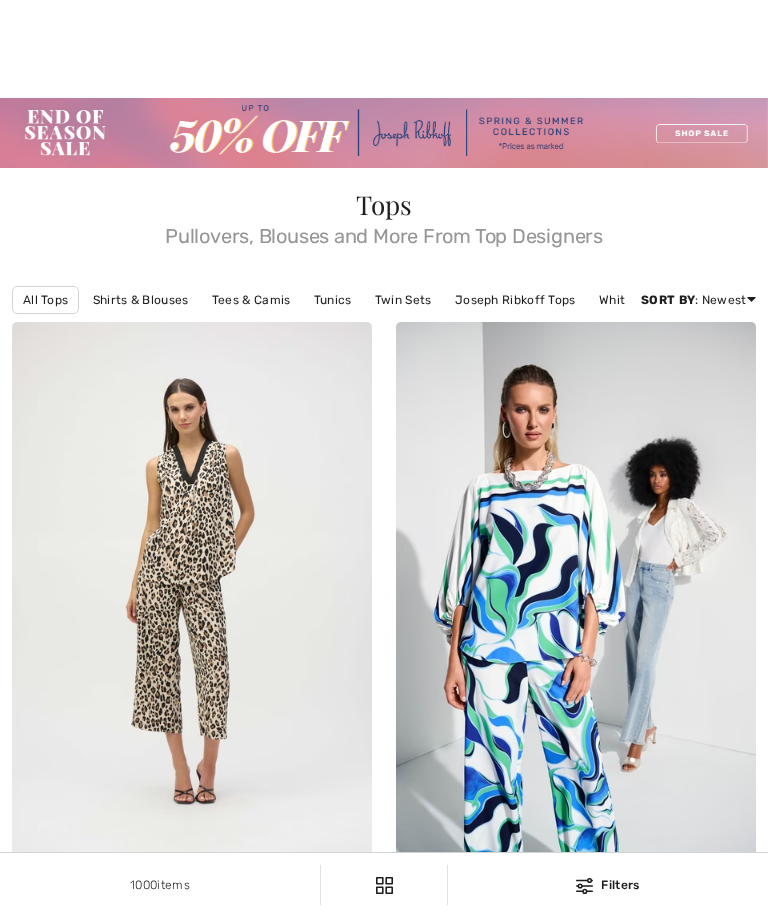 scroll, scrollTop: 454, scrollLeft: 0, axis: vertical 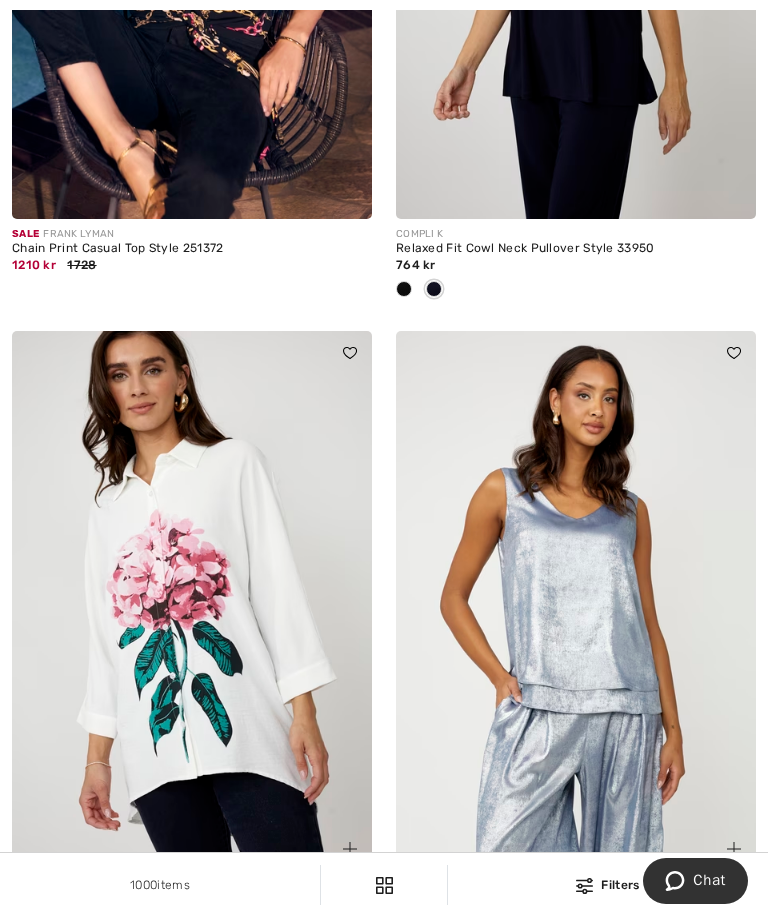 click on "COMPLI K
Relaxed Fit Cowl Neck Pullover Style 33950
764 kr" at bounding box center [576, 275] 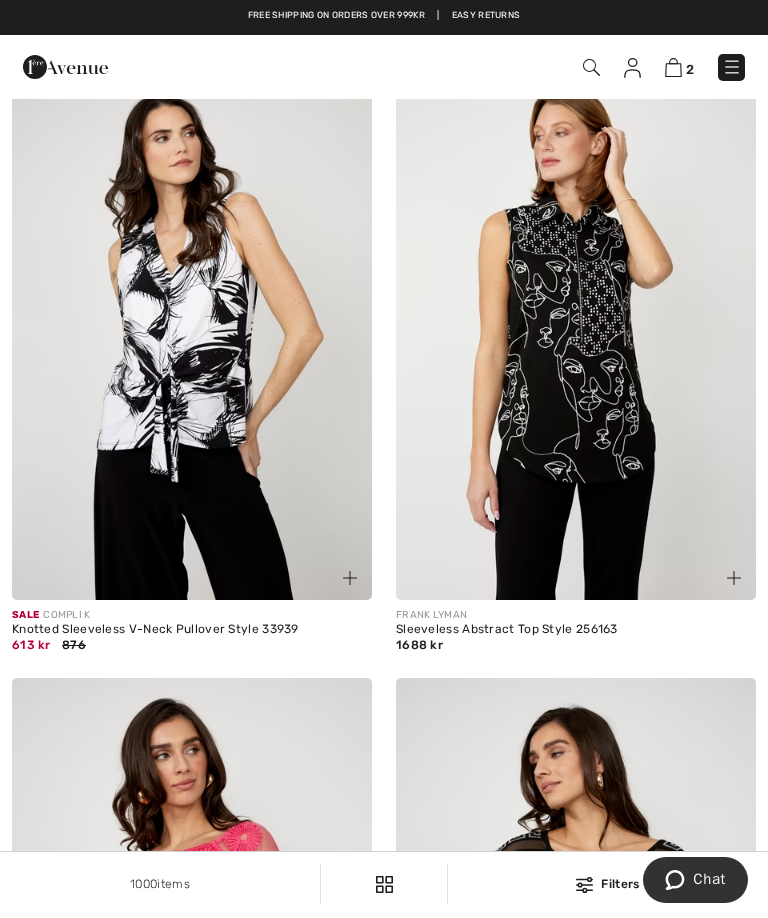 scroll, scrollTop: 2804, scrollLeft: 0, axis: vertical 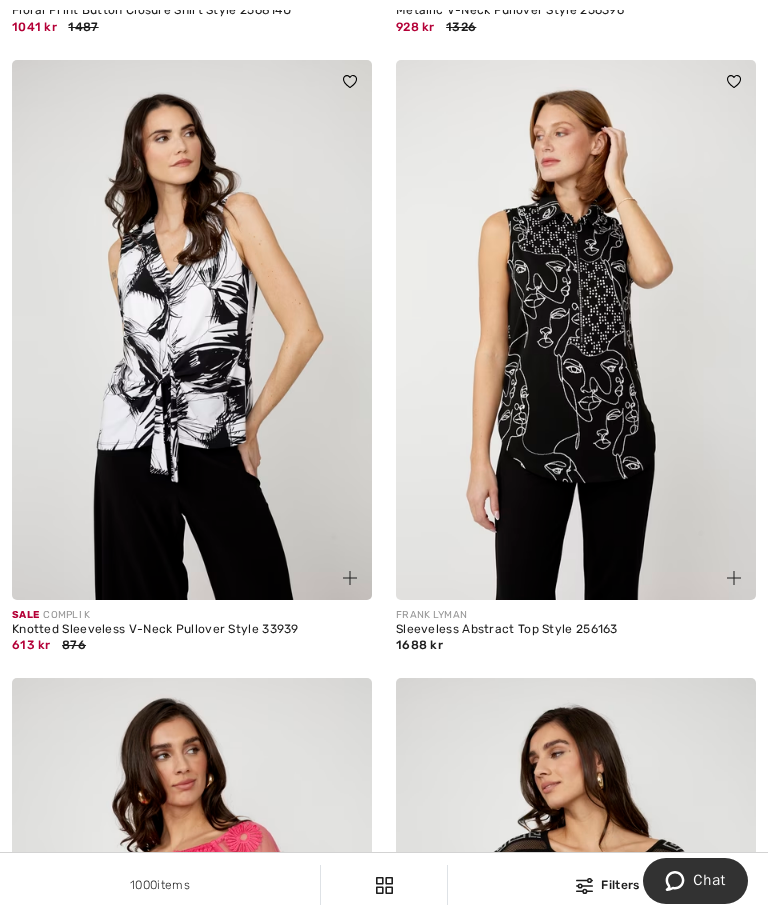click at bounding box center (192, 330) 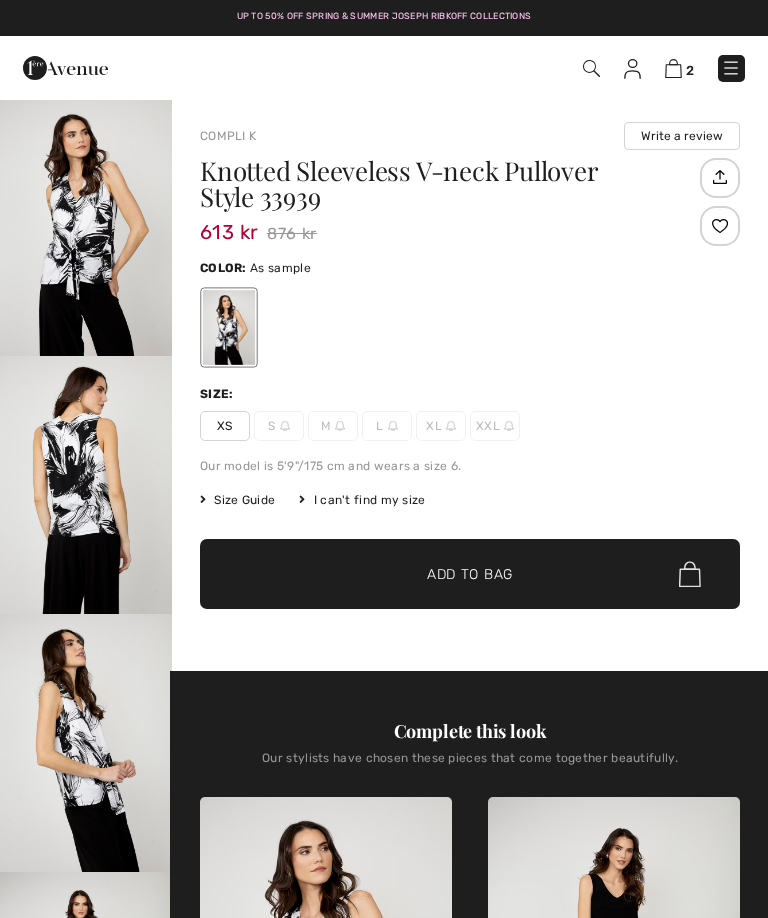 scroll, scrollTop: 31, scrollLeft: 0, axis: vertical 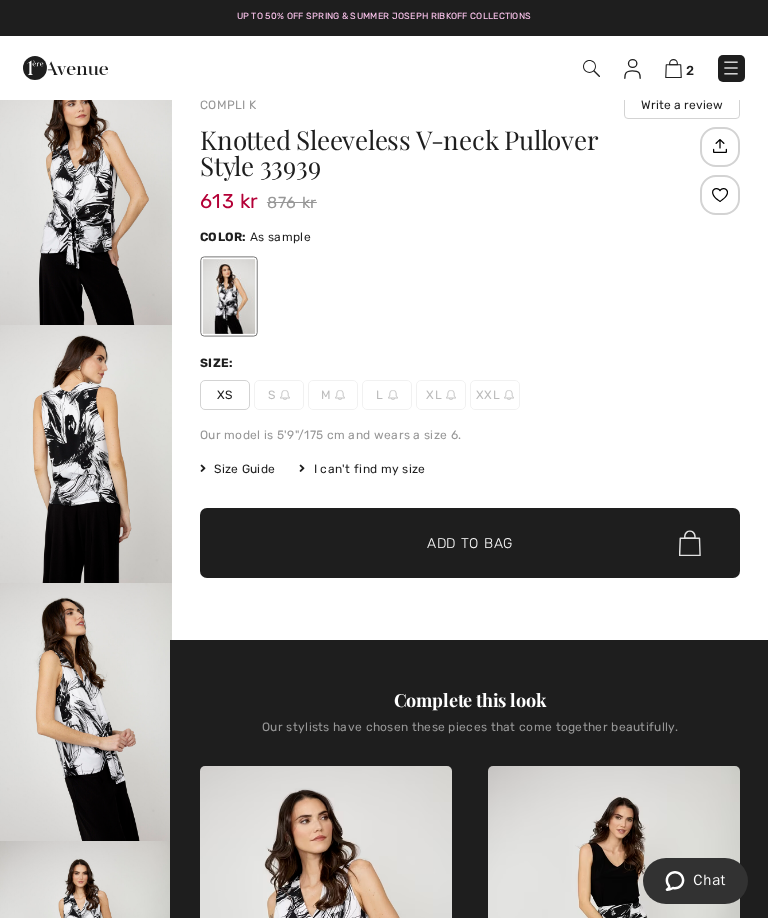 checkbox on "true" 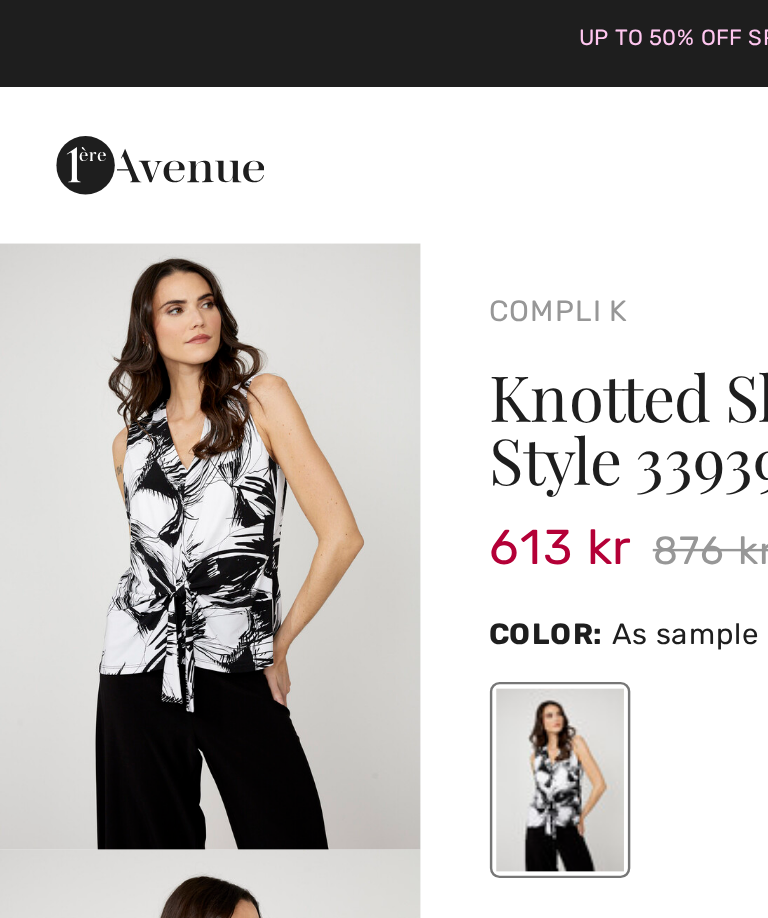 scroll, scrollTop: 0, scrollLeft: 0, axis: both 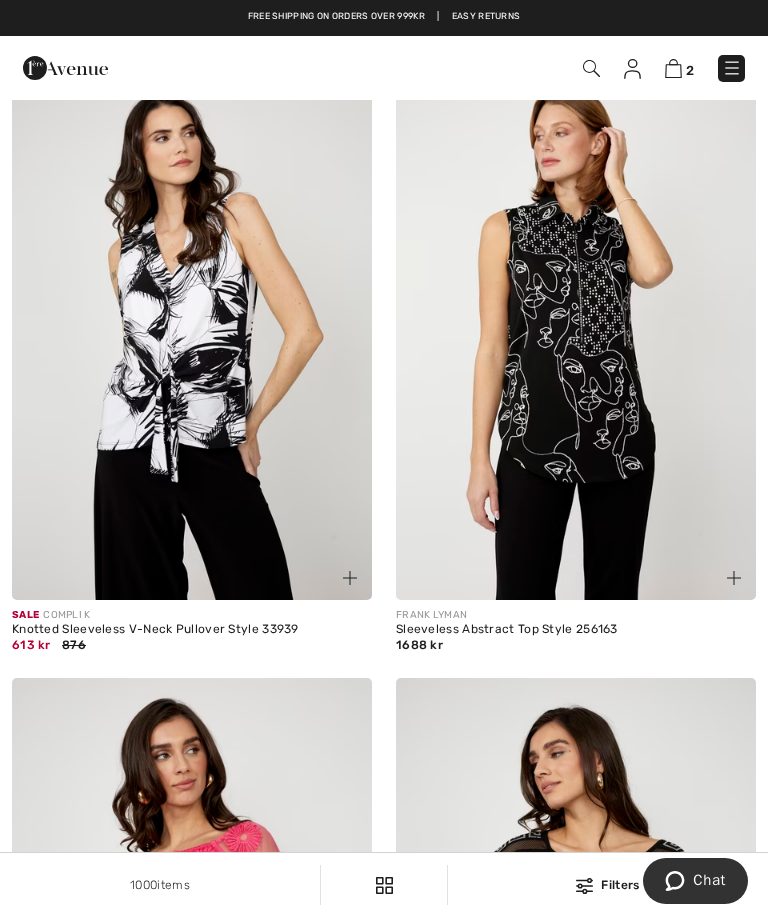 click at bounding box center (576, 330) 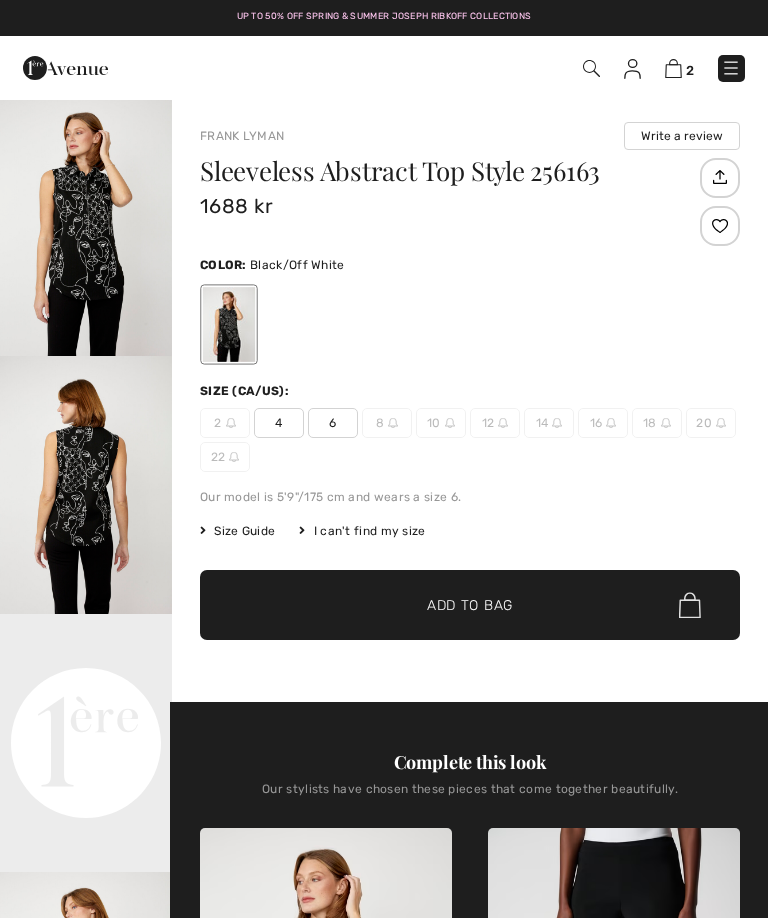scroll, scrollTop: 0, scrollLeft: 0, axis: both 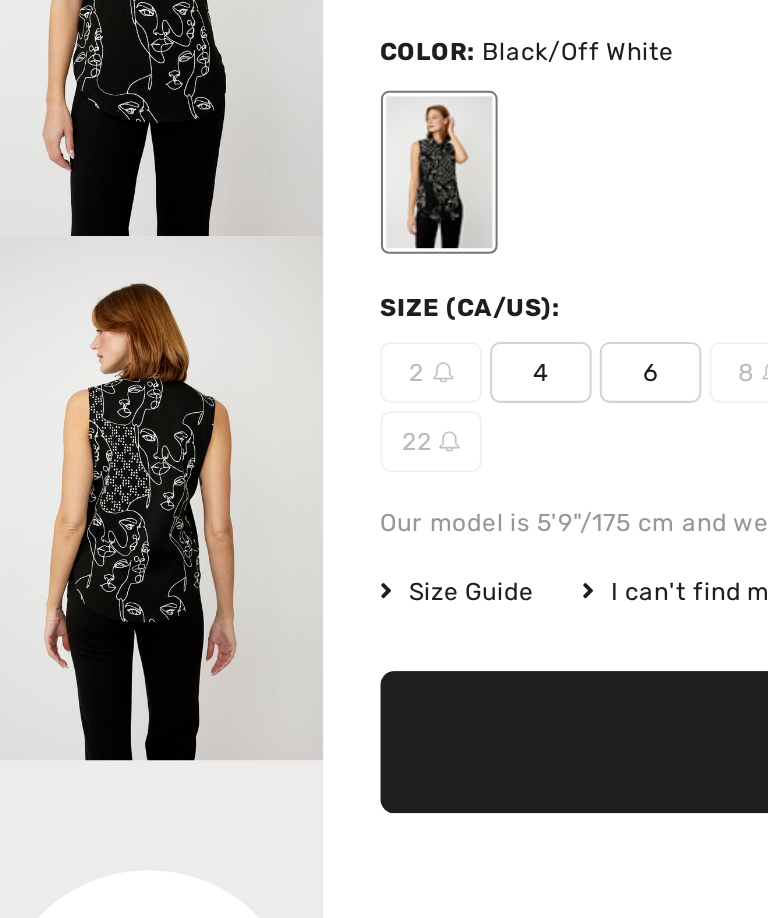 click at bounding box center [234, 387] 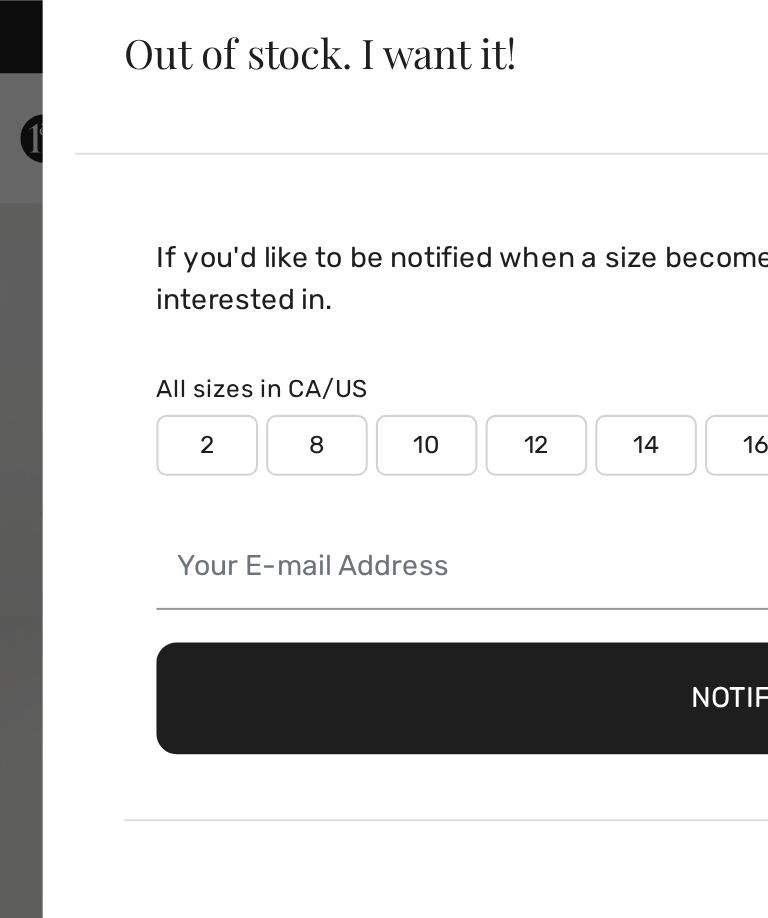scroll, scrollTop: 0, scrollLeft: 0, axis: both 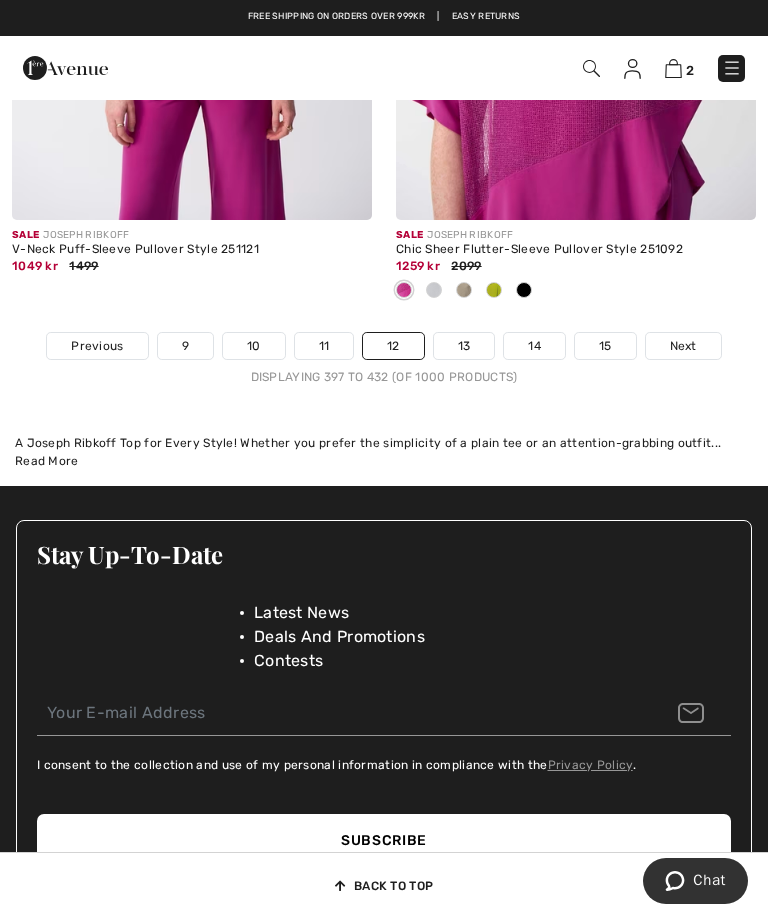 click on "13" at bounding box center [464, 346] 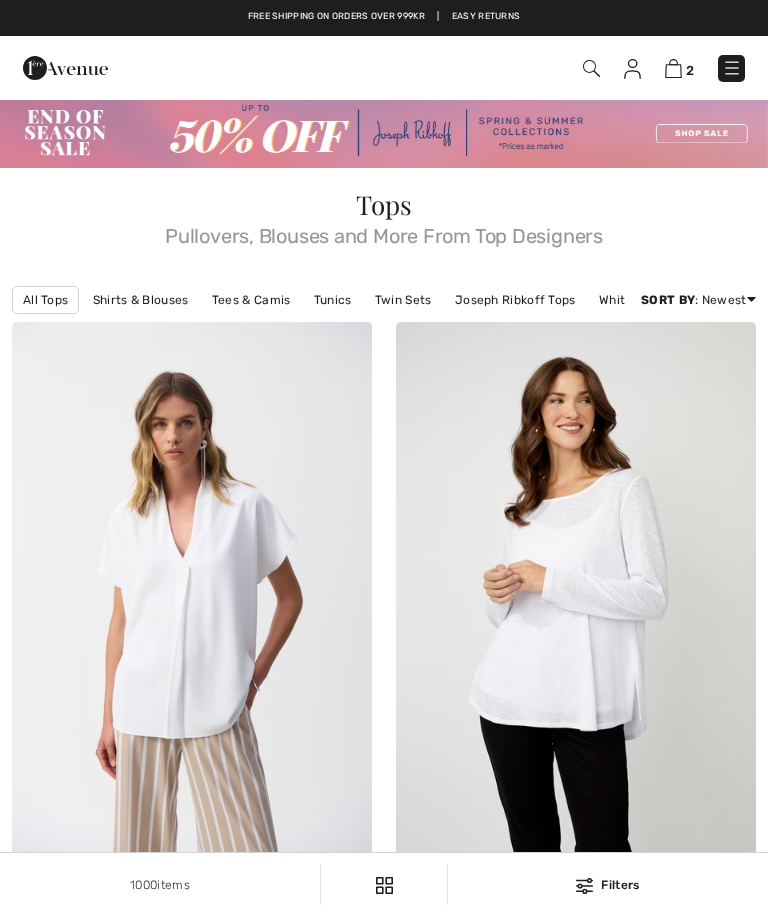 scroll, scrollTop: 0, scrollLeft: 0, axis: both 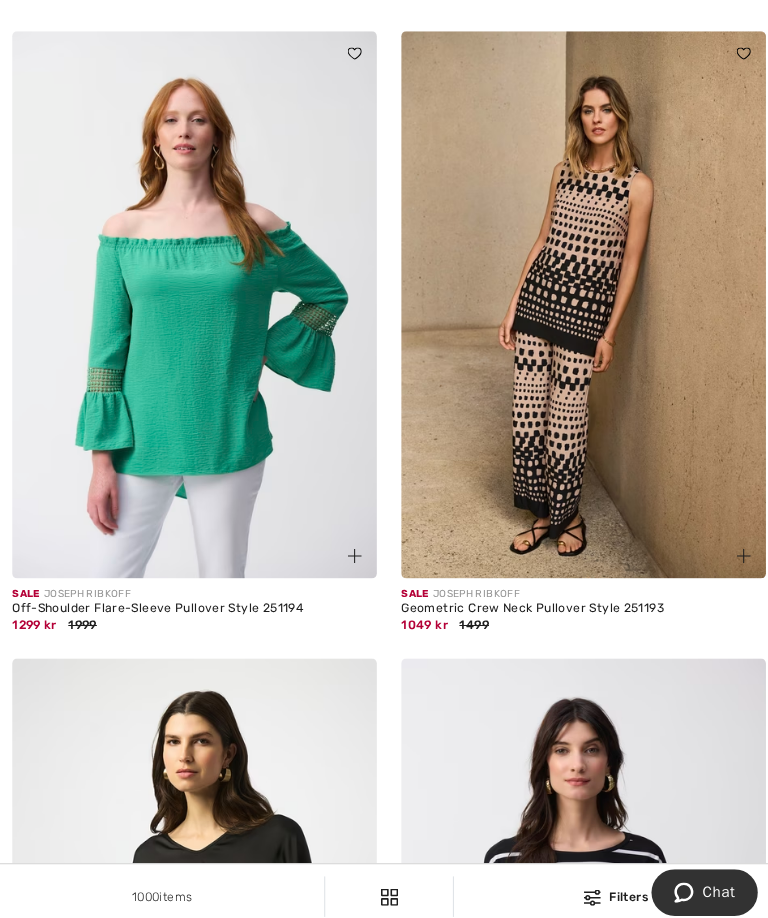 click at bounding box center [576, 301] 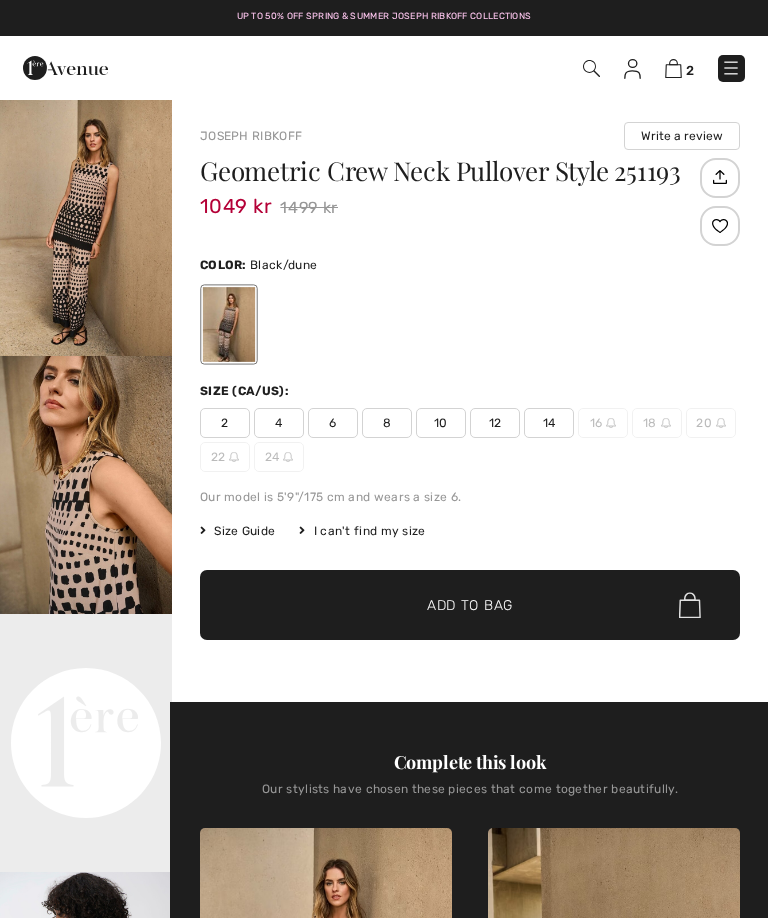 scroll, scrollTop: 0, scrollLeft: 0, axis: both 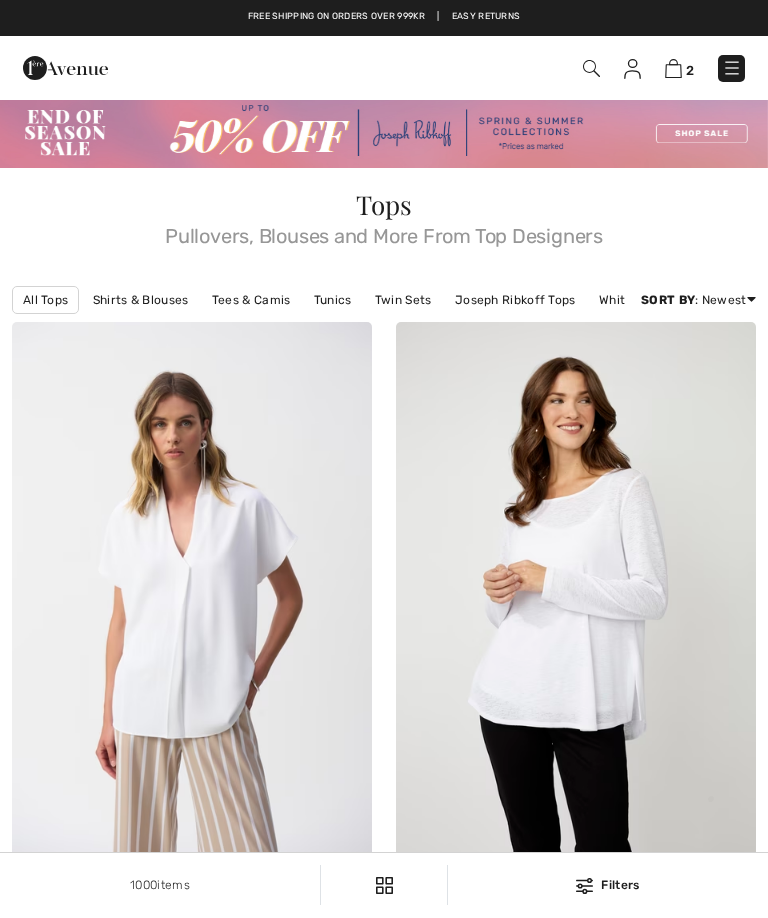 checkbox on "true" 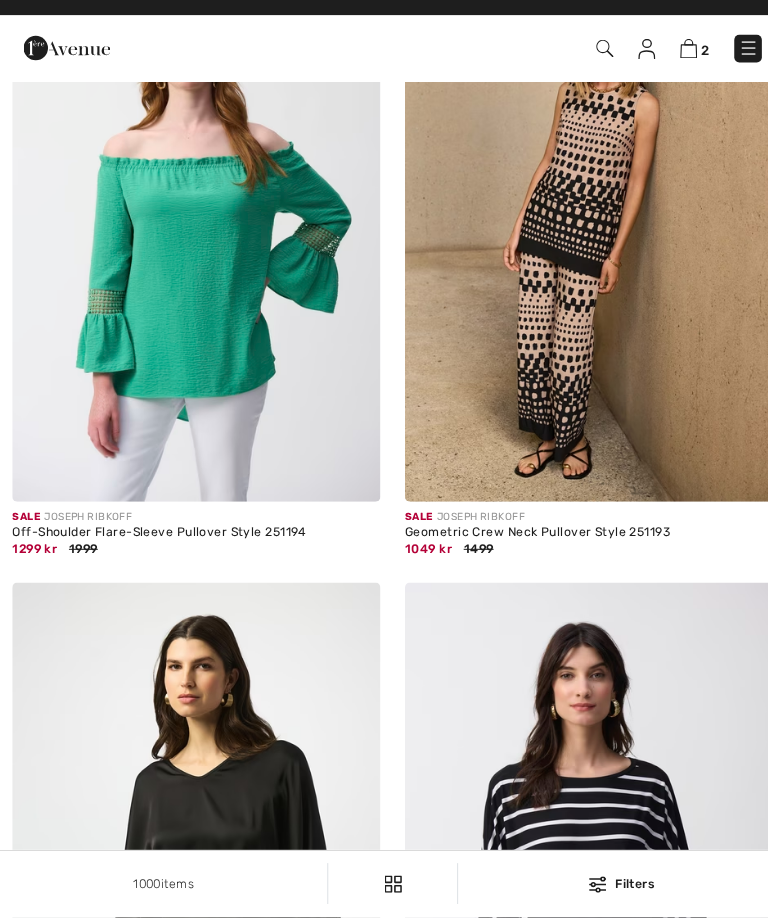 scroll, scrollTop: 0, scrollLeft: 0, axis: both 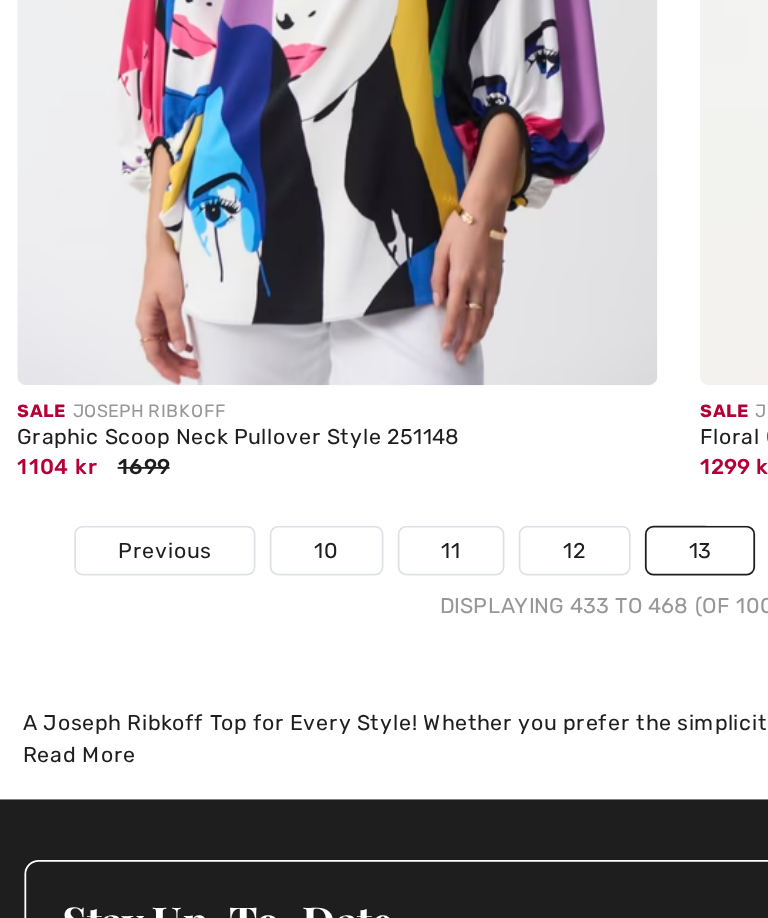 click at bounding box center [192, 112] 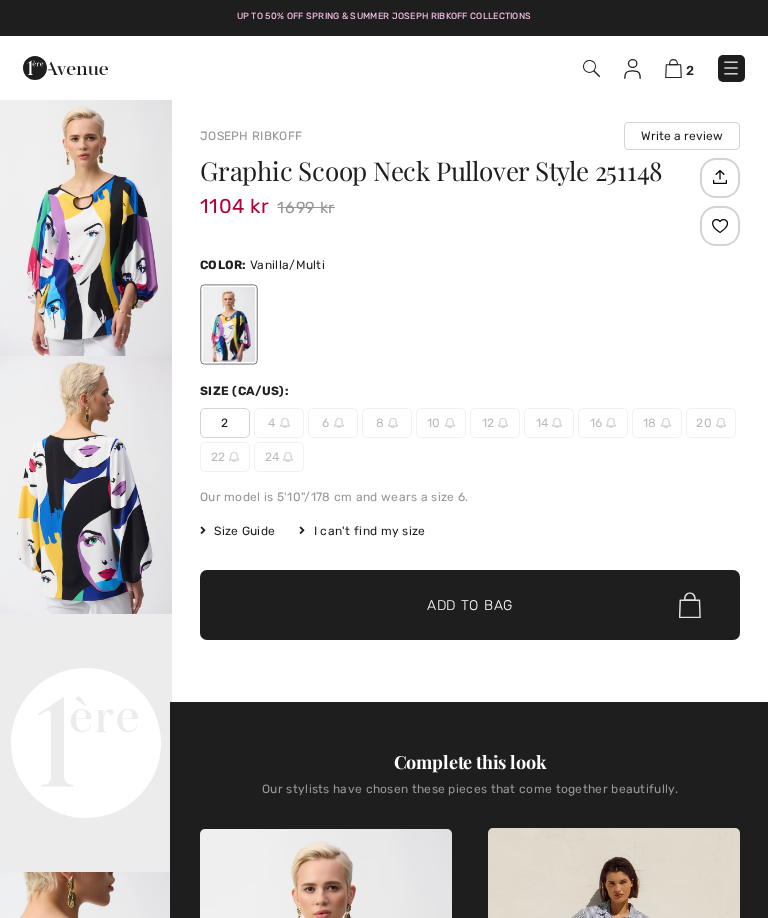 scroll, scrollTop: 0, scrollLeft: 0, axis: both 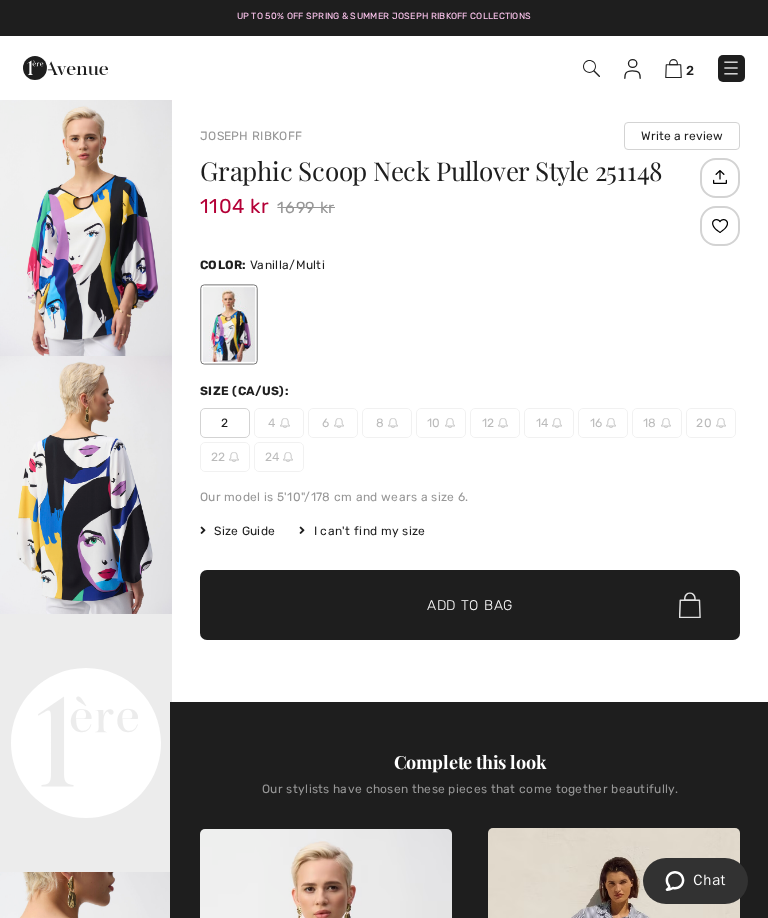 click on "24" at bounding box center [279, 457] 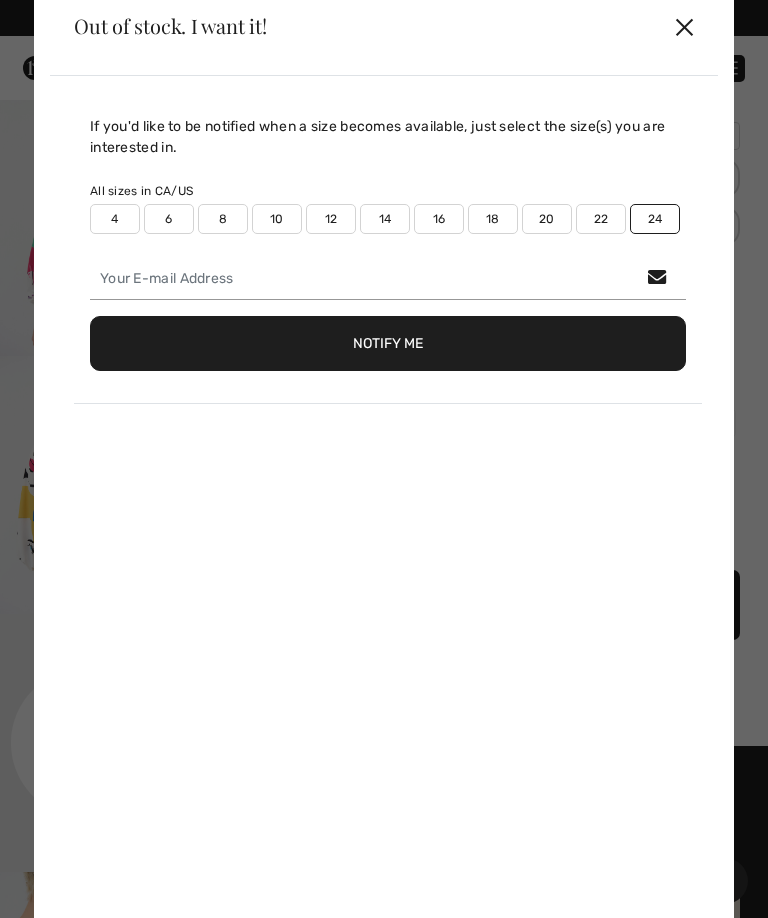 click on "✕" at bounding box center (684, 26) 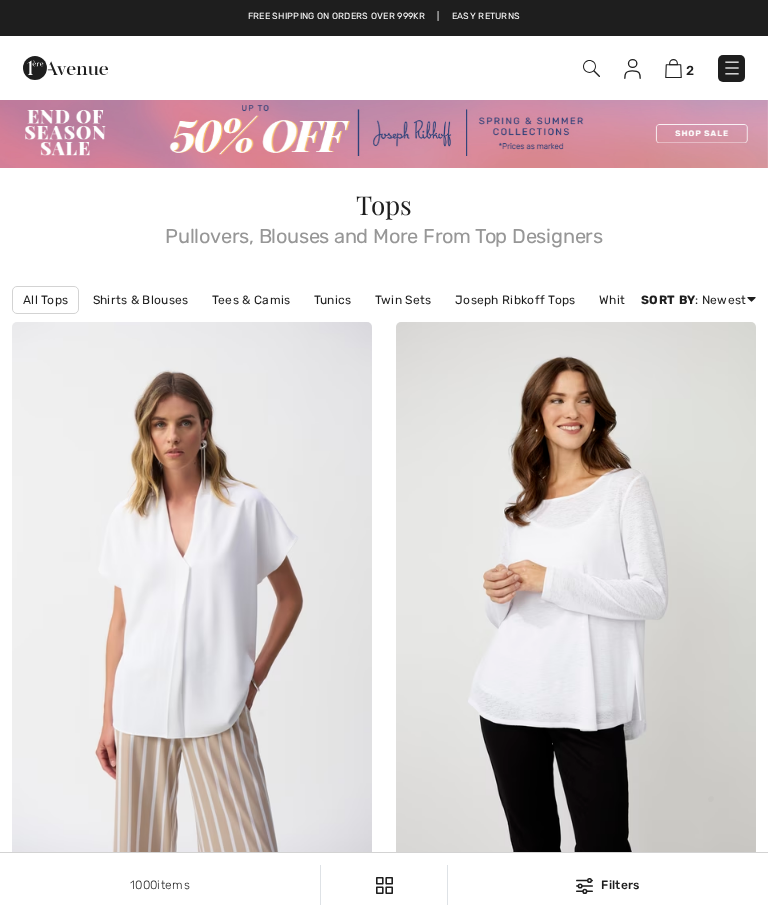 scroll, scrollTop: 11709, scrollLeft: 2, axis: both 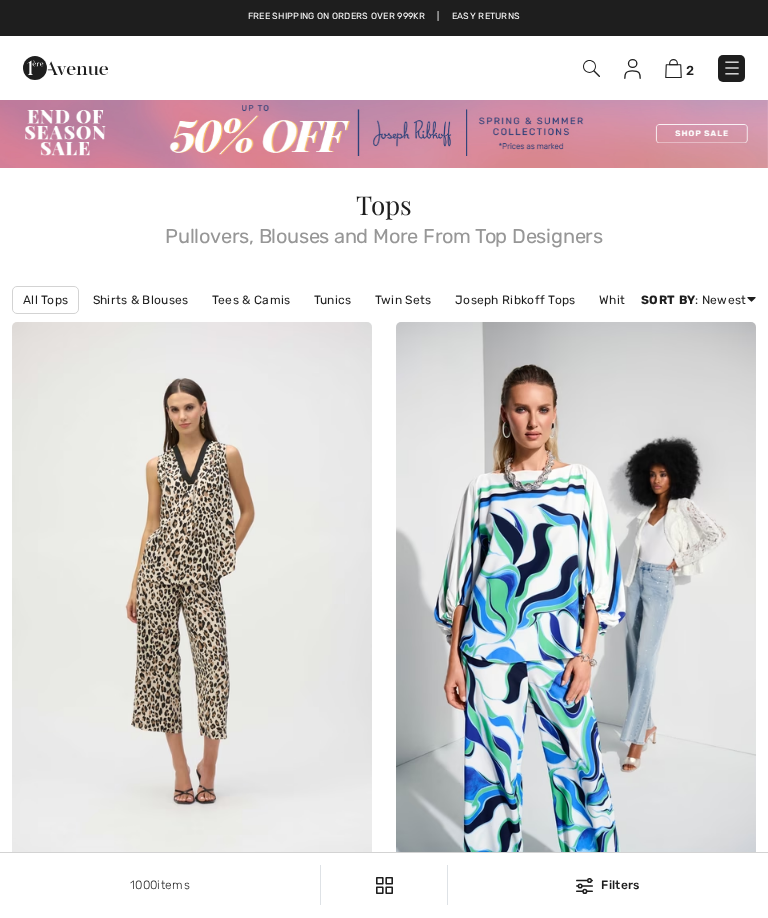 checkbox on "true" 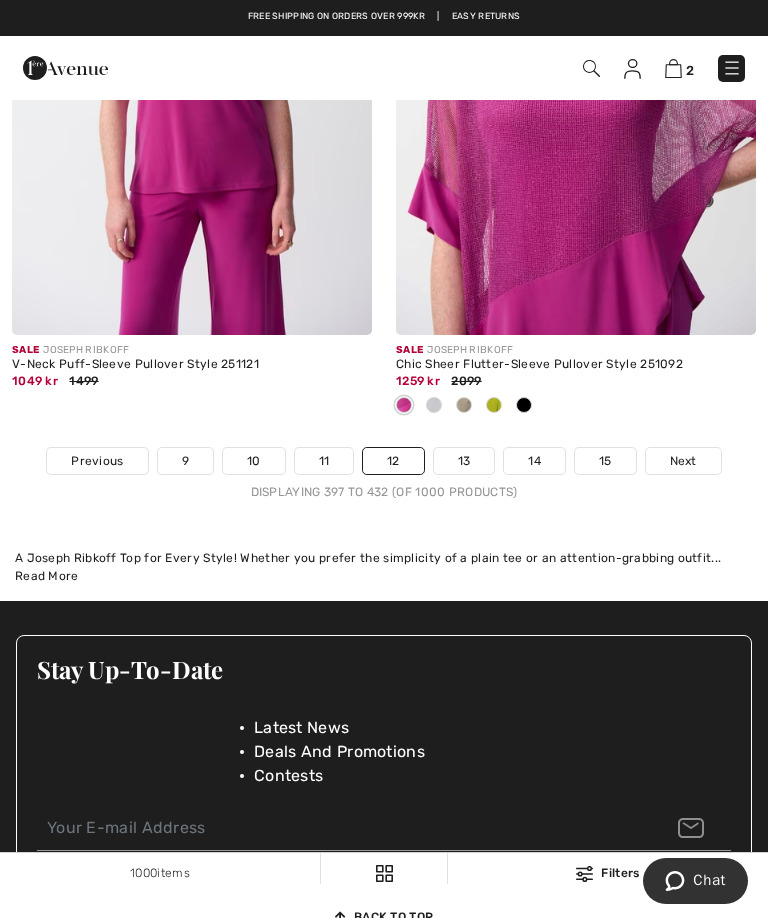 scroll, scrollTop: 11492, scrollLeft: 0, axis: vertical 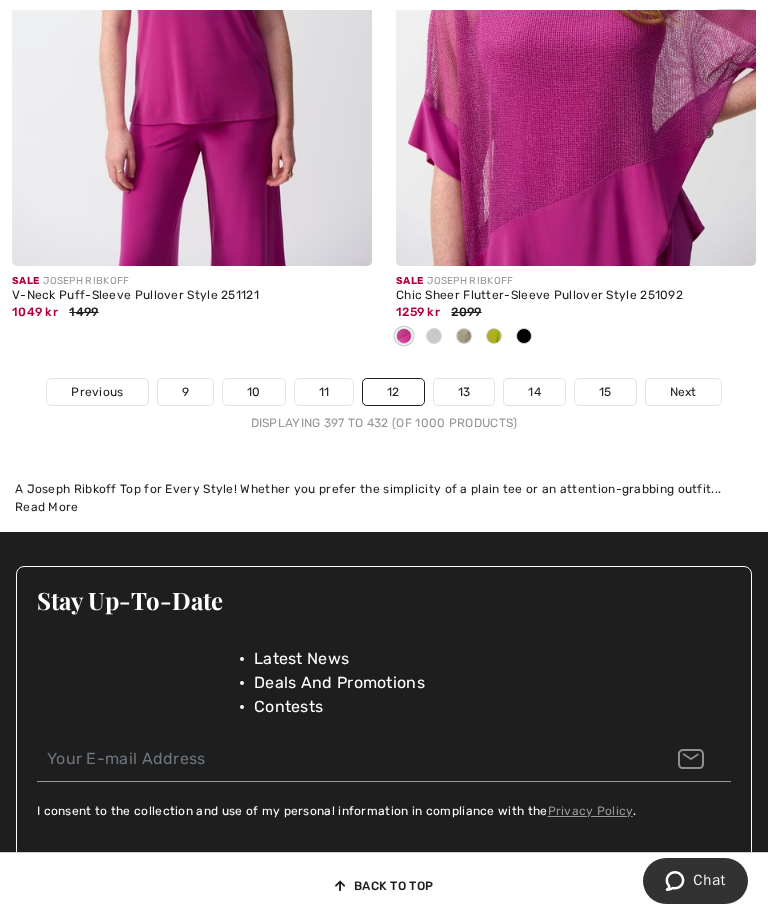 click on "13" at bounding box center [464, 392] 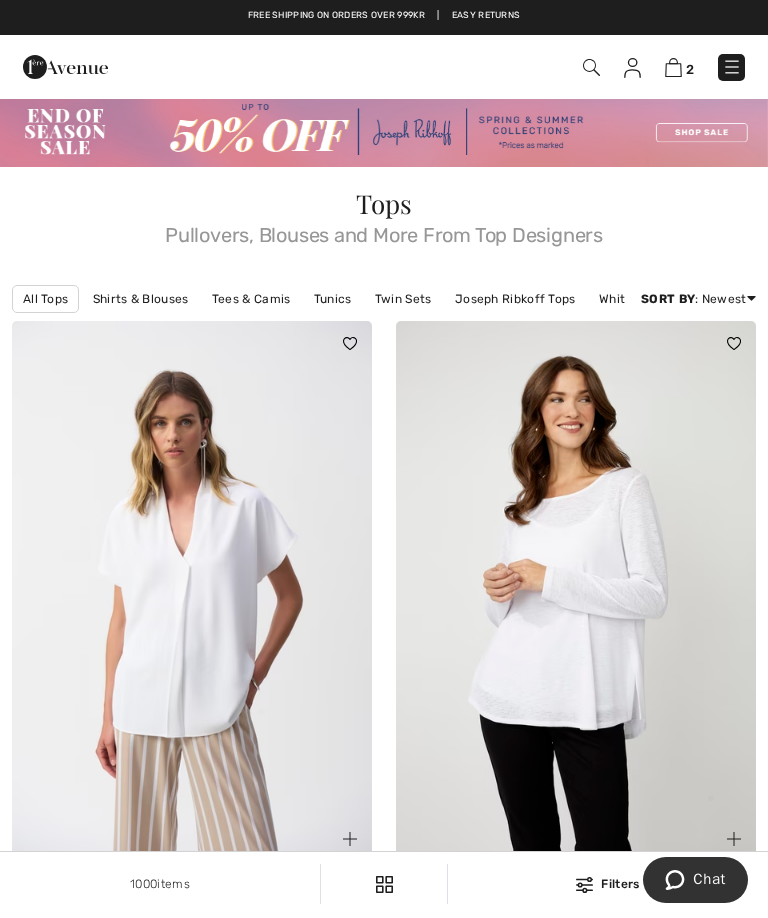 scroll, scrollTop: 228, scrollLeft: 0, axis: vertical 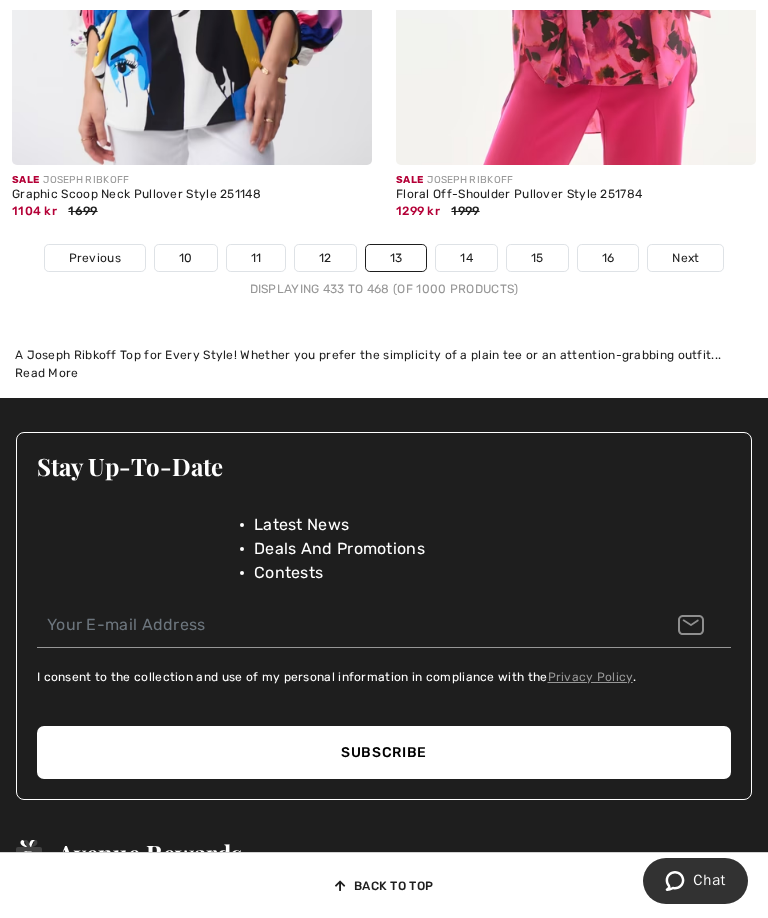 click on "14" at bounding box center [466, 258] 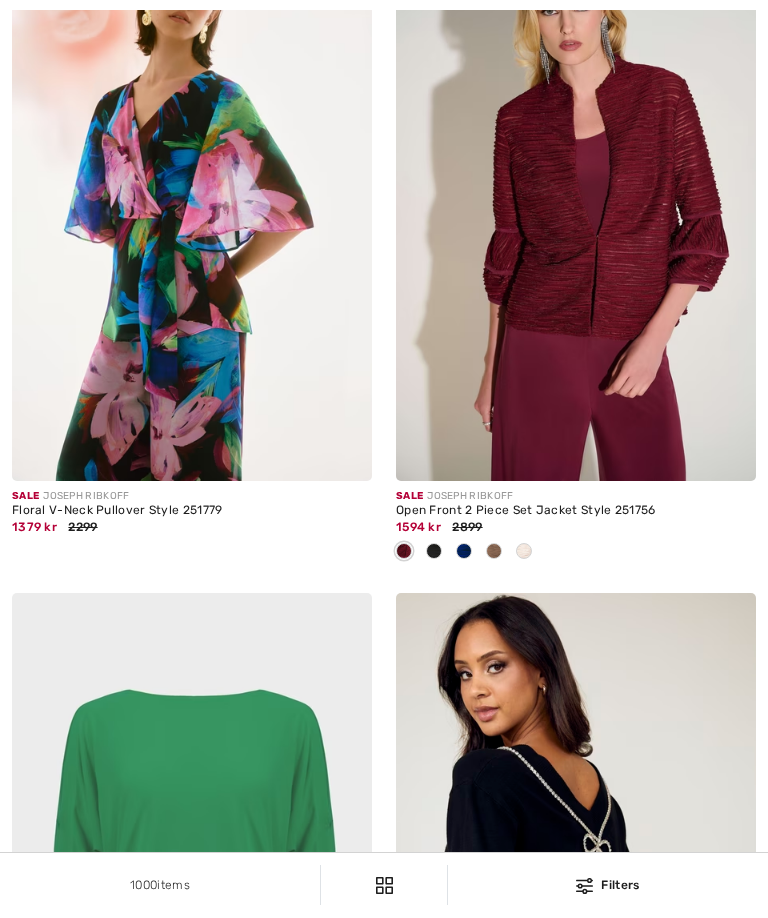 scroll, scrollTop: 413, scrollLeft: 0, axis: vertical 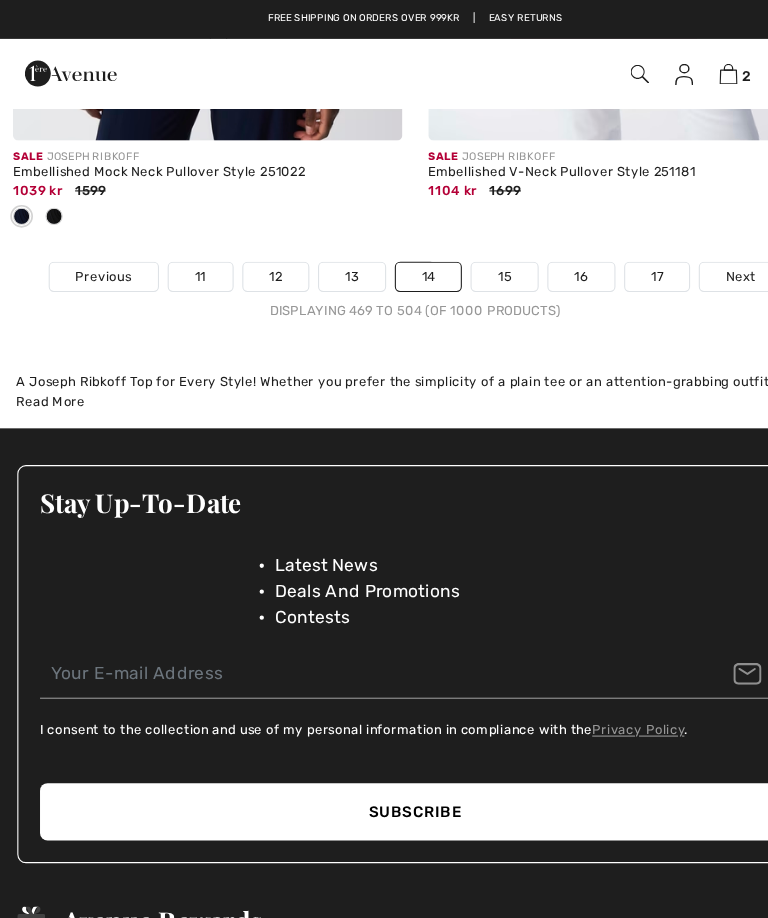 click on "15" at bounding box center (466, 256) 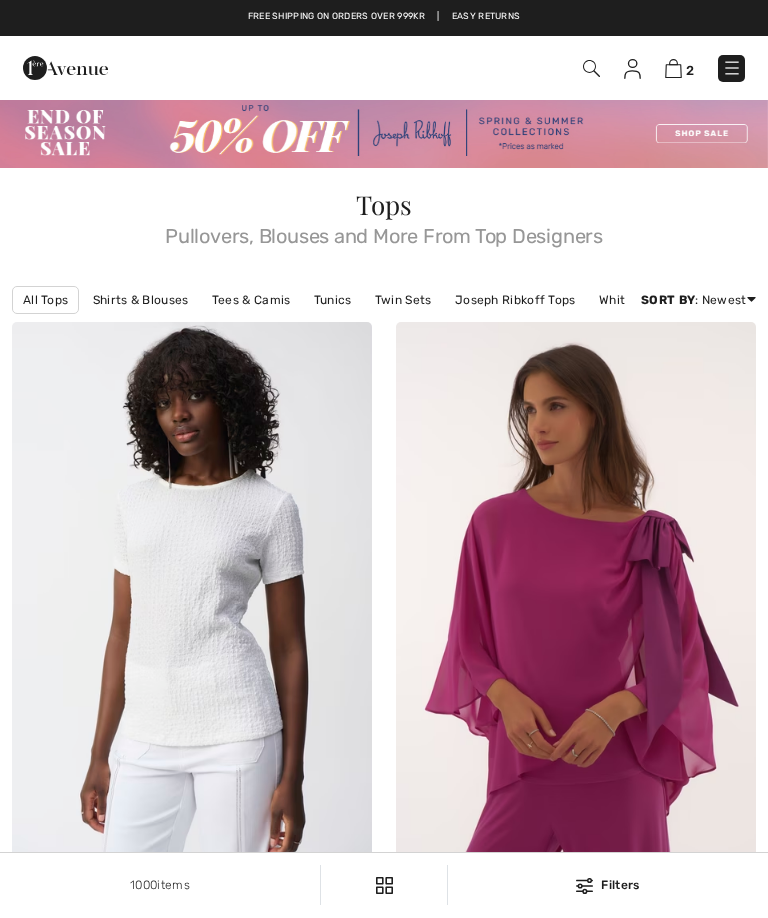 scroll, scrollTop: 0, scrollLeft: 0, axis: both 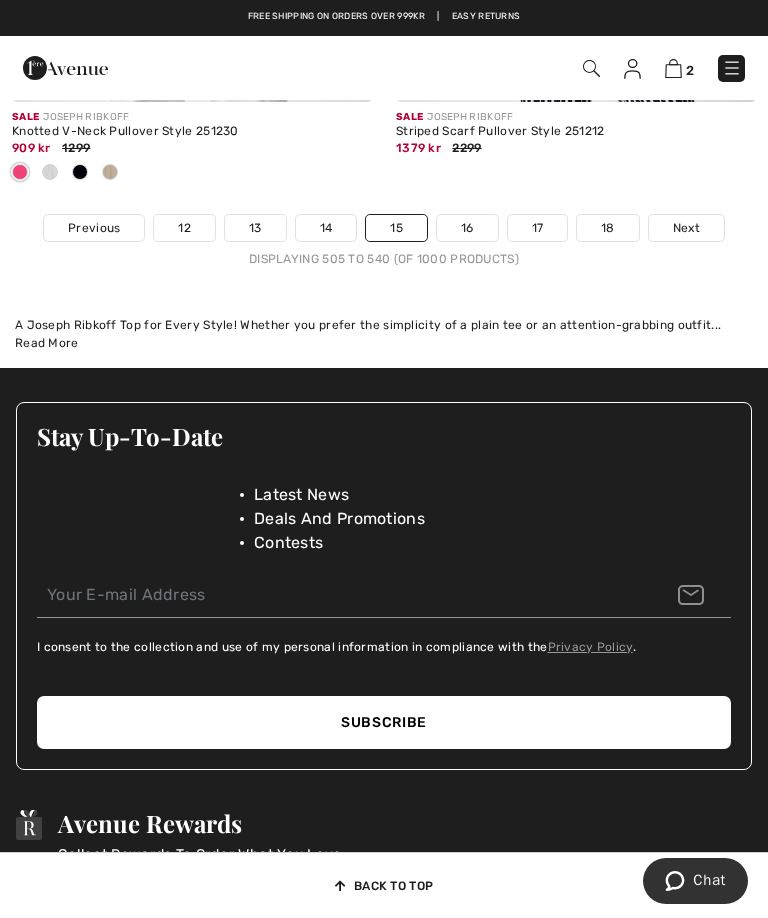 click on "16" at bounding box center [467, 228] 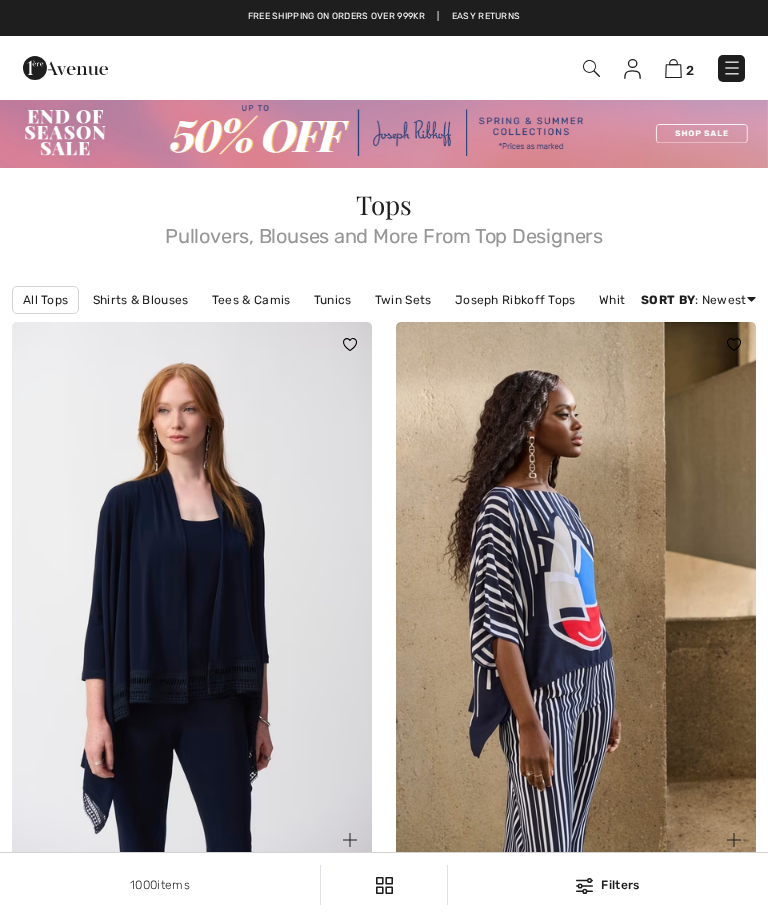 scroll, scrollTop: 276, scrollLeft: 0, axis: vertical 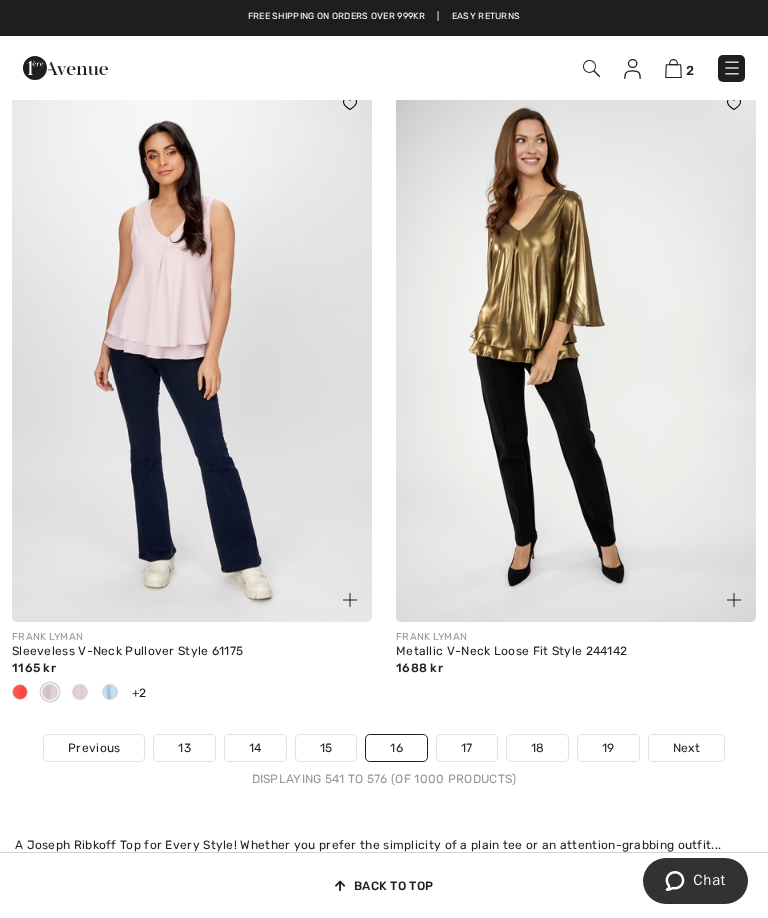 click on "17" at bounding box center (467, 748) 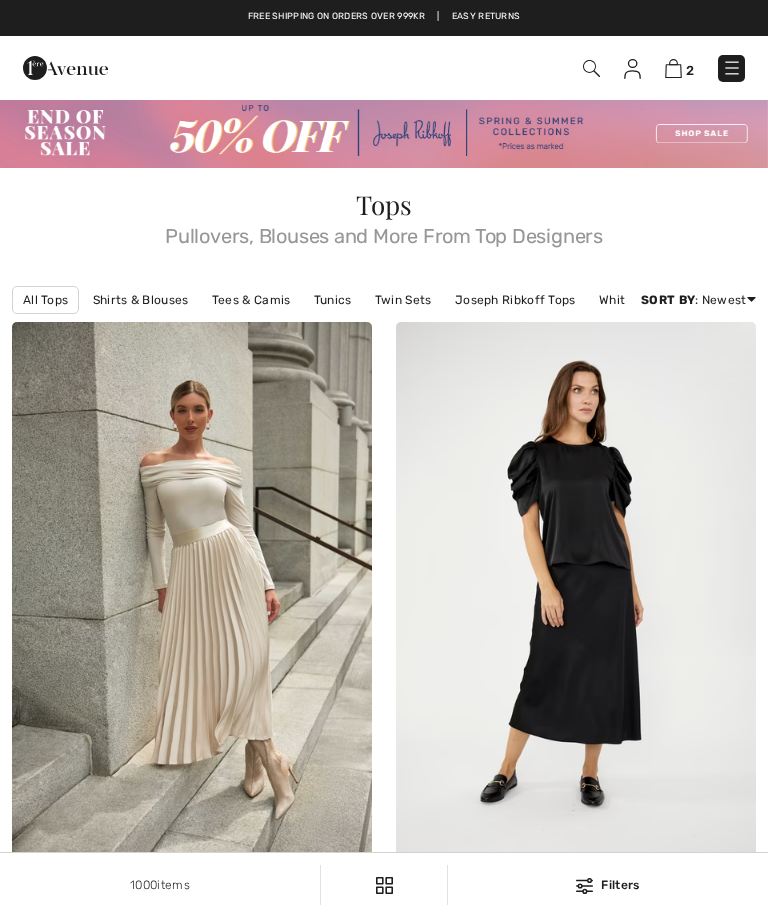 scroll, scrollTop: 0, scrollLeft: 0, axis: both 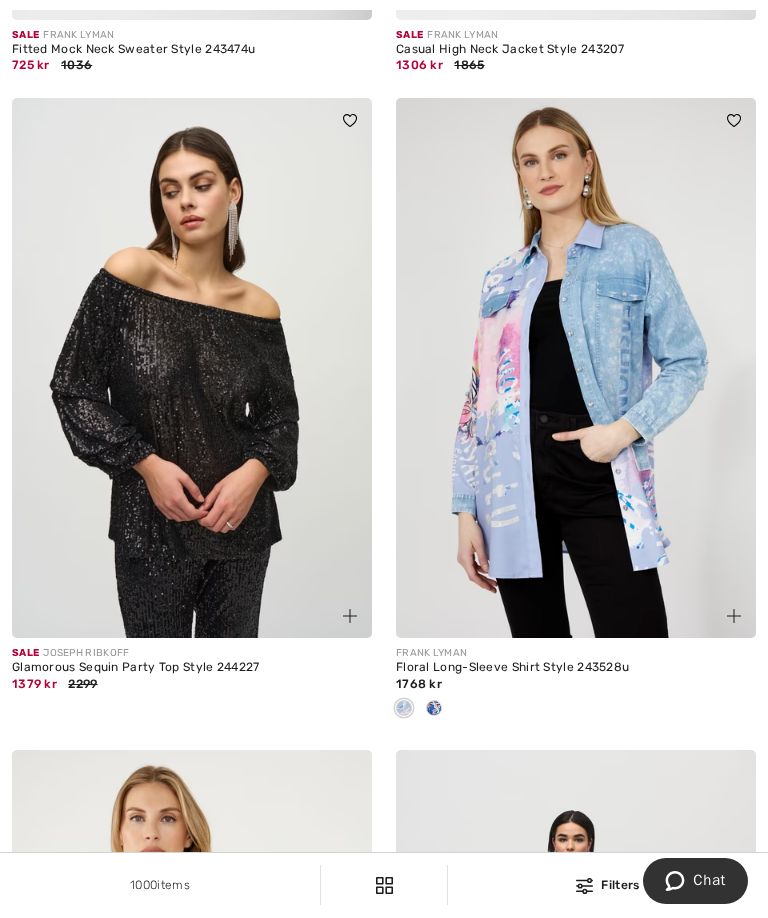 click at bounding box center [576, 368] 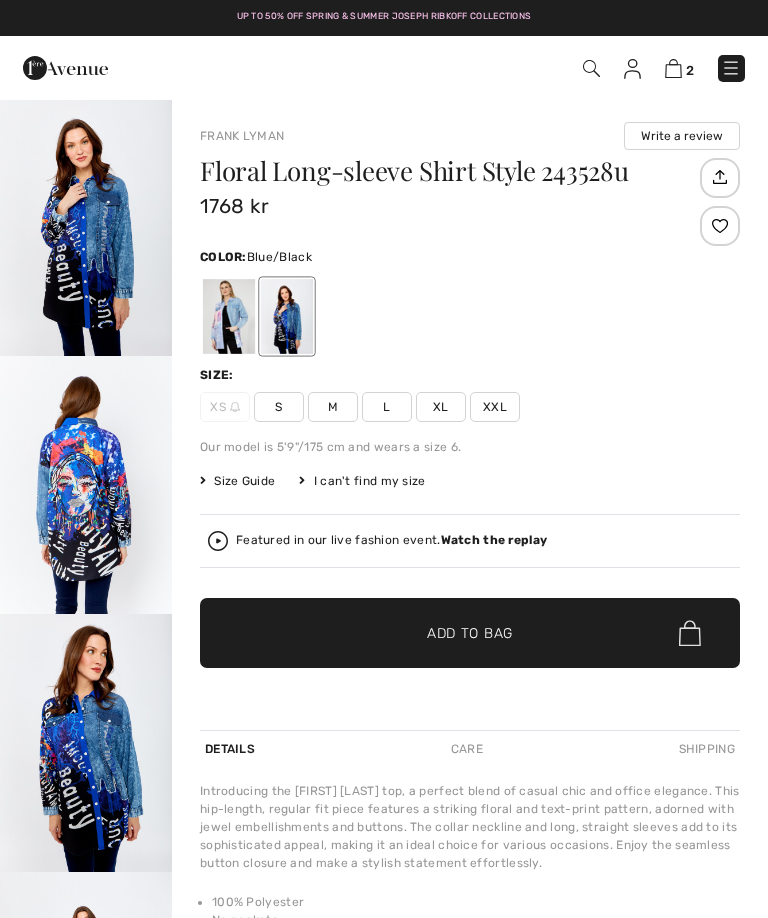 scroll, scrollTop: 0, scrollLeft: 0, axis: both 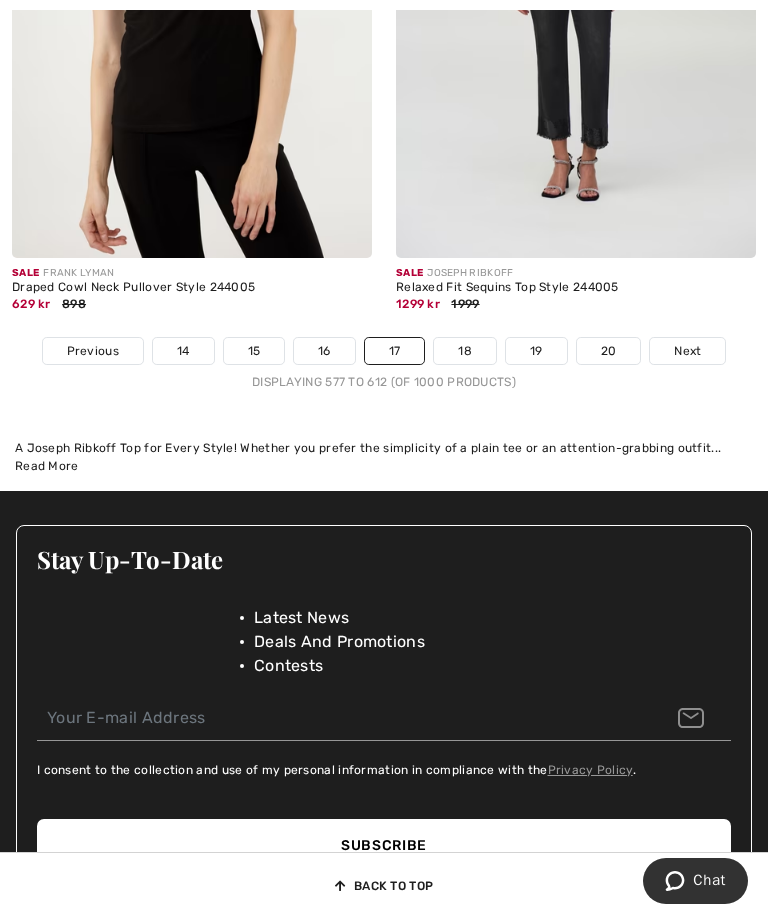 click on "18" at bounding box center (465, 351) 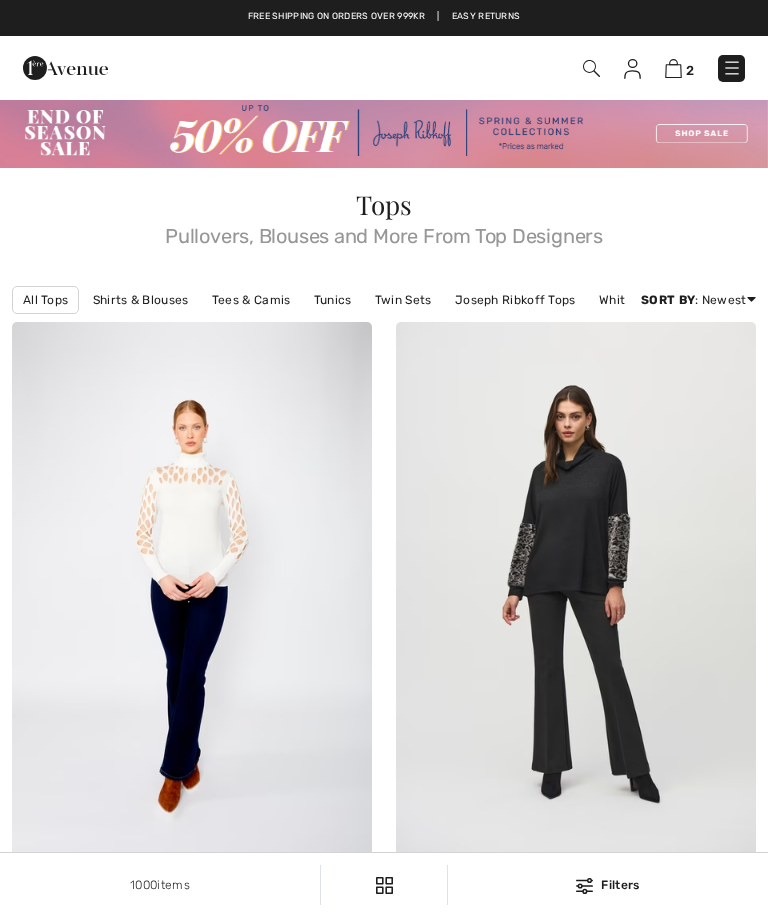 checkbox on "true" 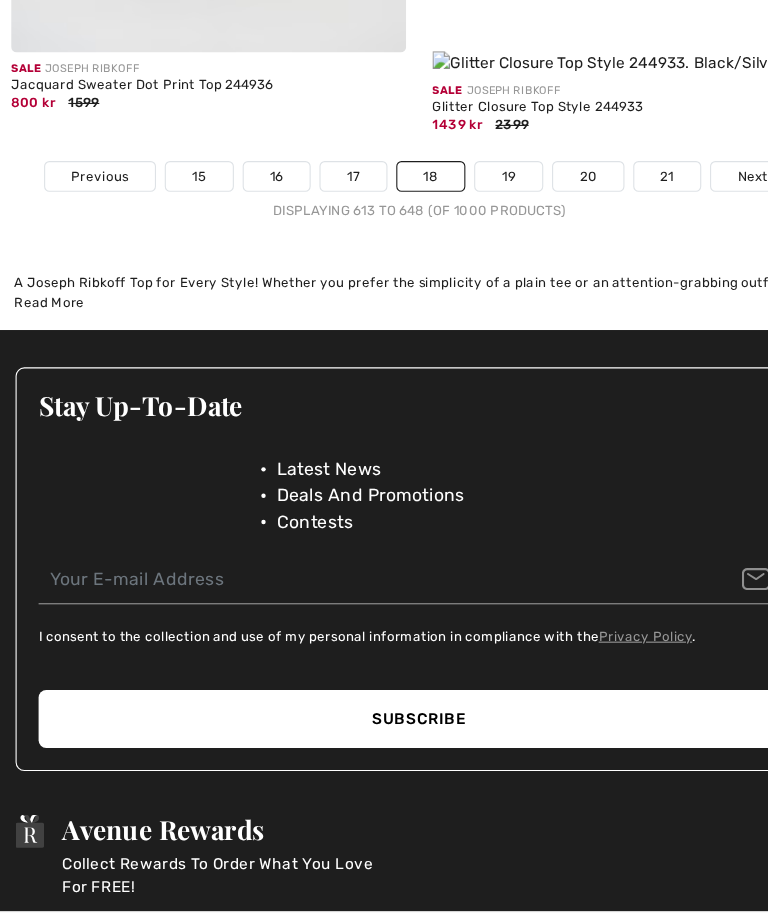 scroll, scrollTop: 11919, scrollLeft: 0, axis: vertical 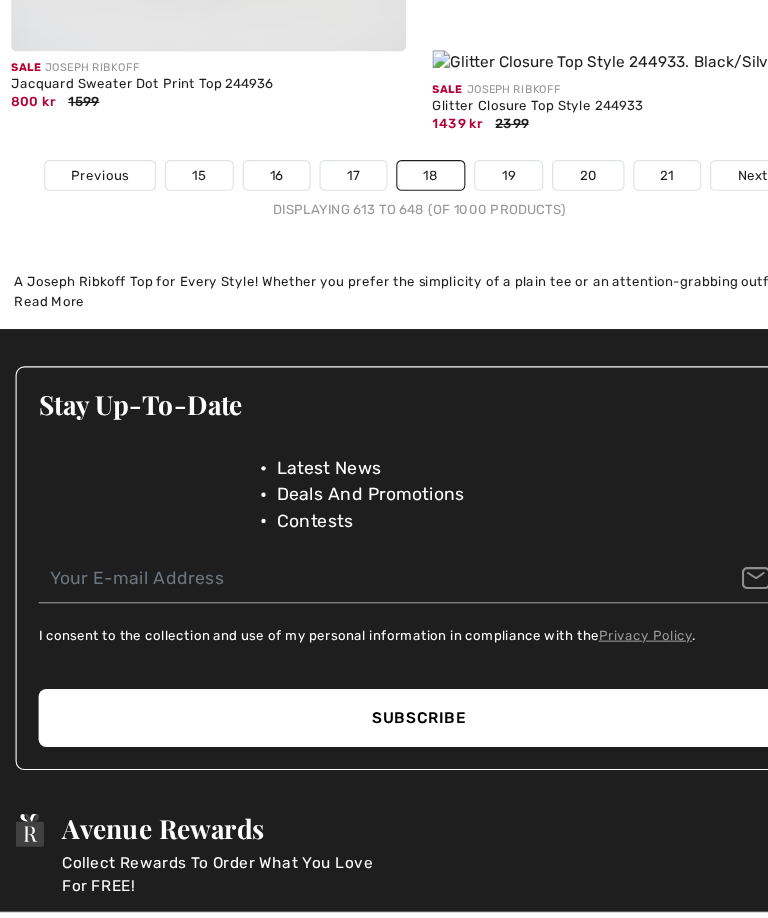 click on "19" at bounding box center (465, 181) 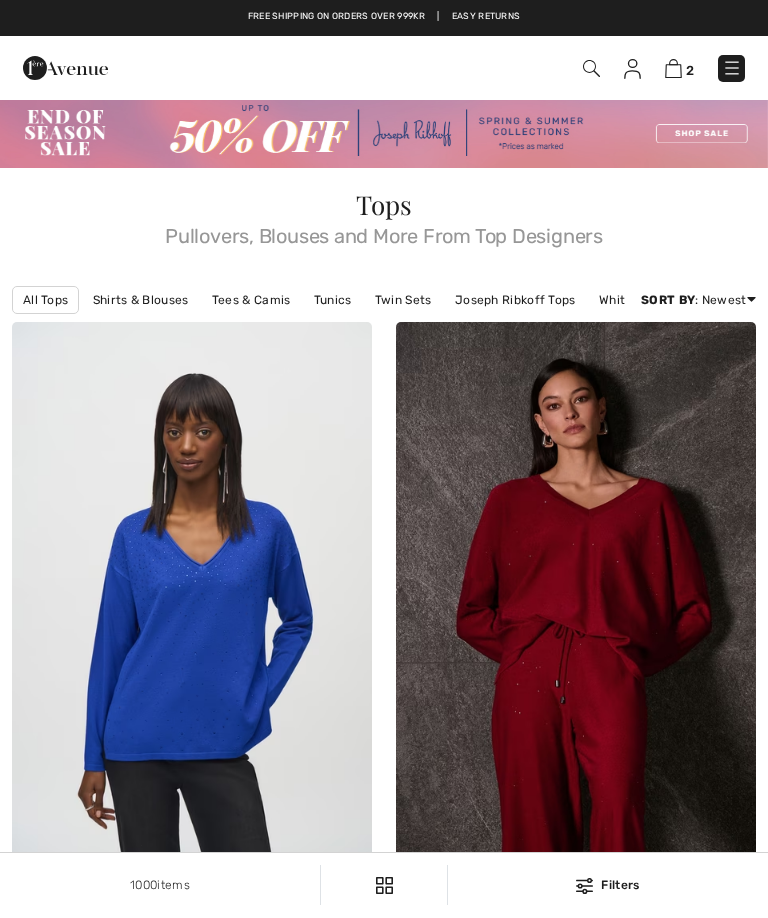 scroll, scrollTop: 0, scrollLeft: 0, axis: both 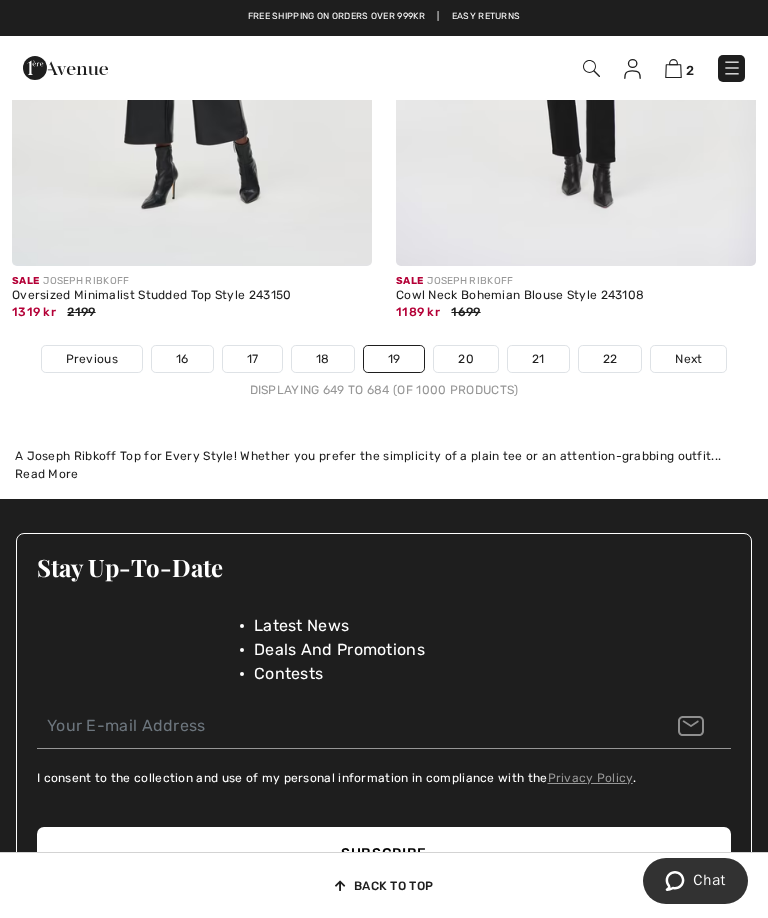 click on "20" at bounding box center (466, 359) 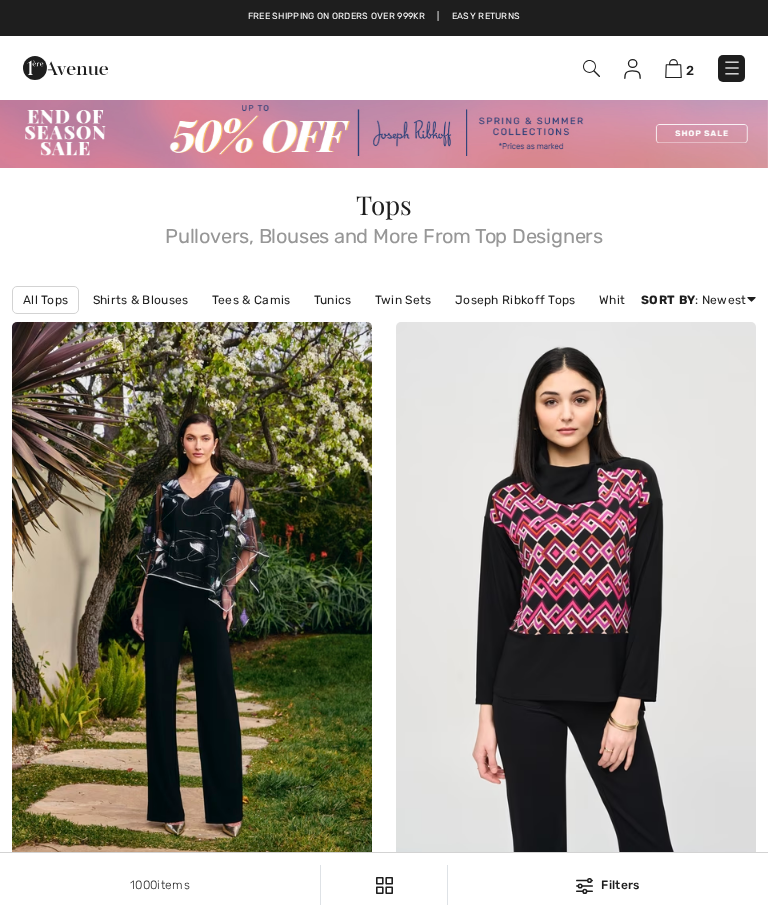 scroll, scrollTop: 0, scrollLeft: 0, axis: both 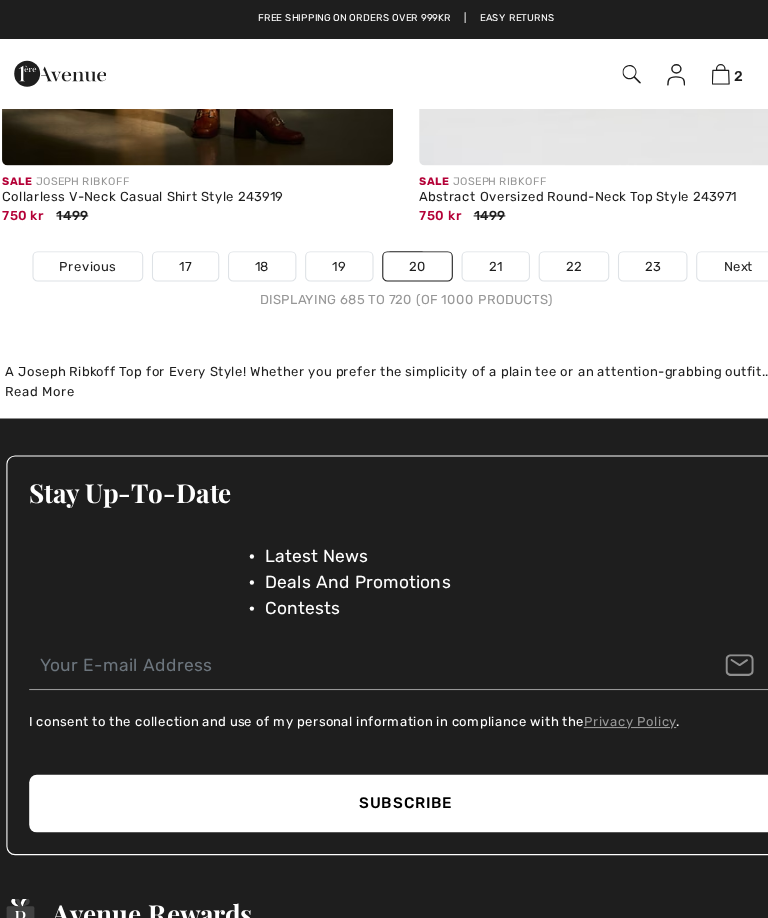 click on "21" at bounding box center (466, 245) 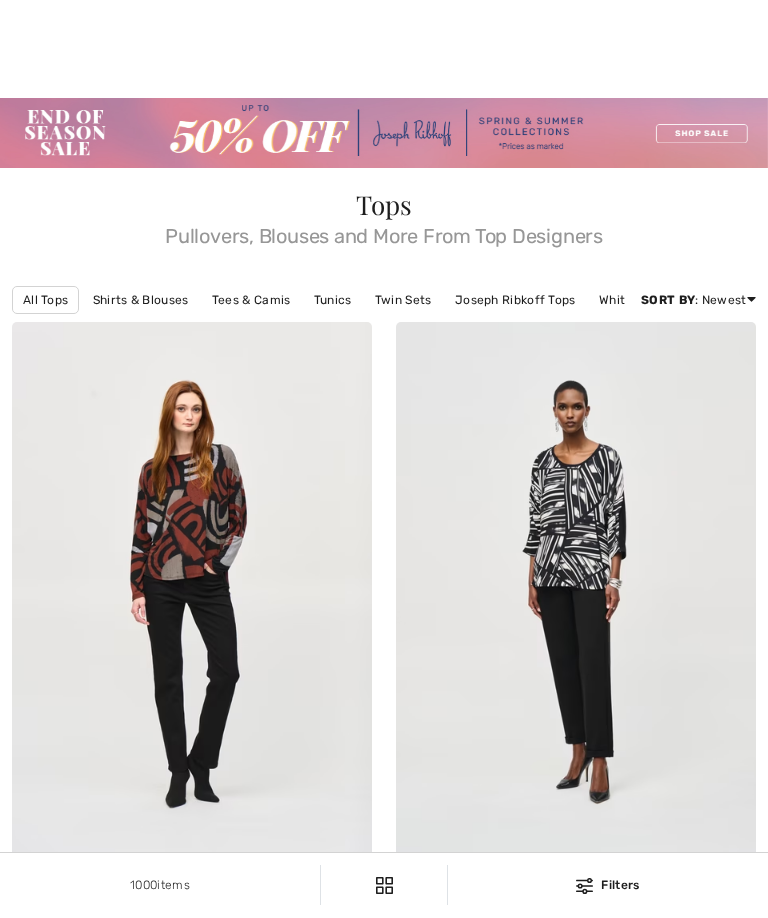 scroll, scrollTop: 379, scrollLeft: 73, axis: both 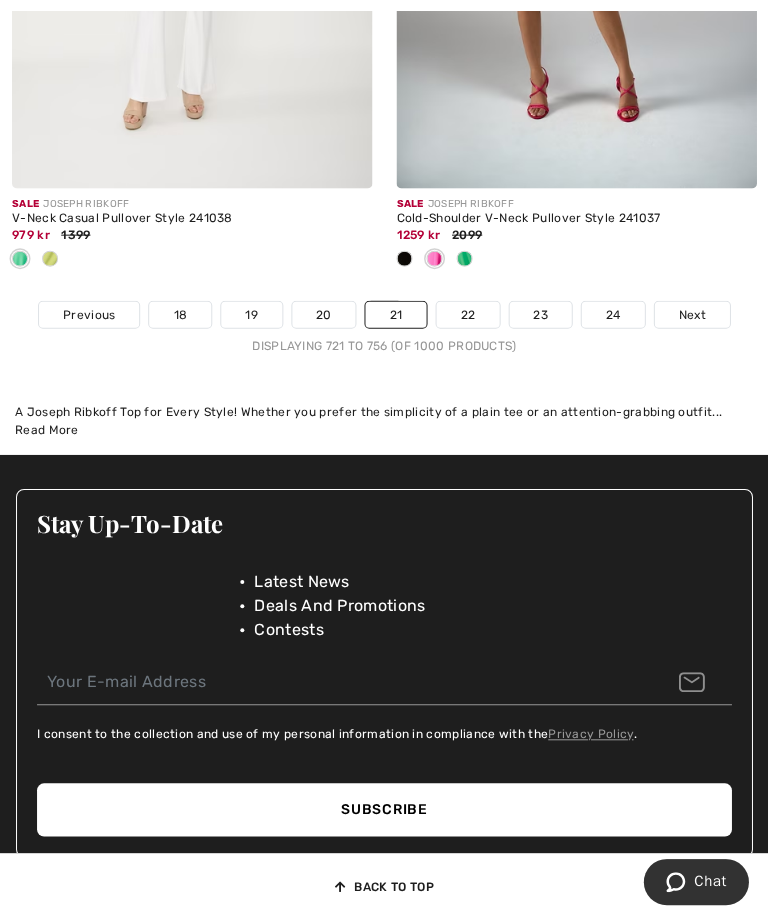 click on "22" at bounding box center [467, 314] 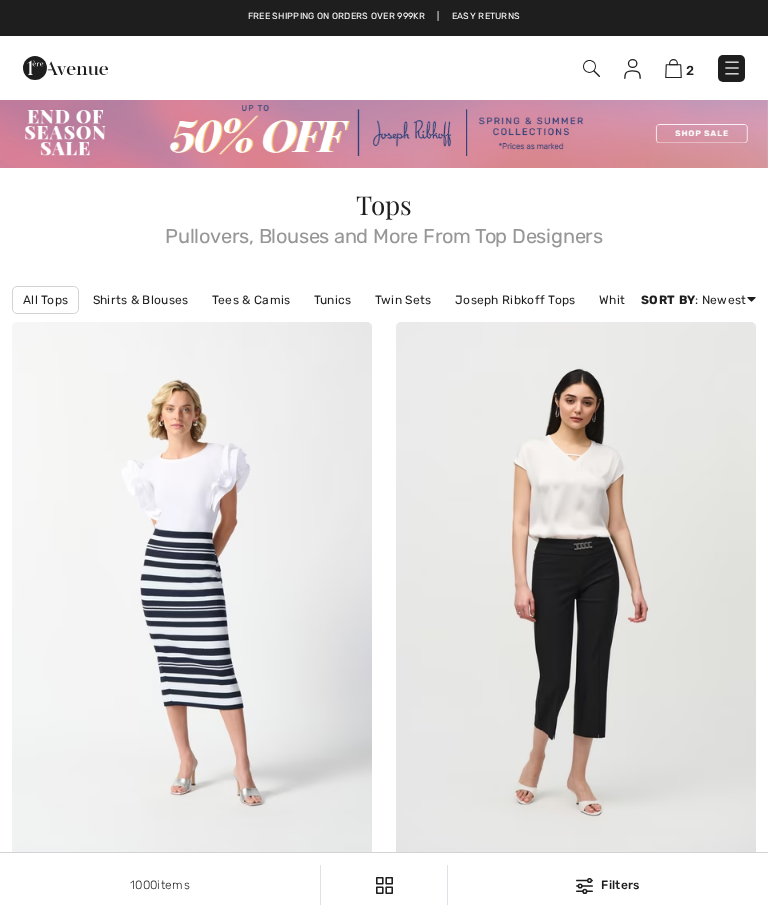 checkbox on "true" 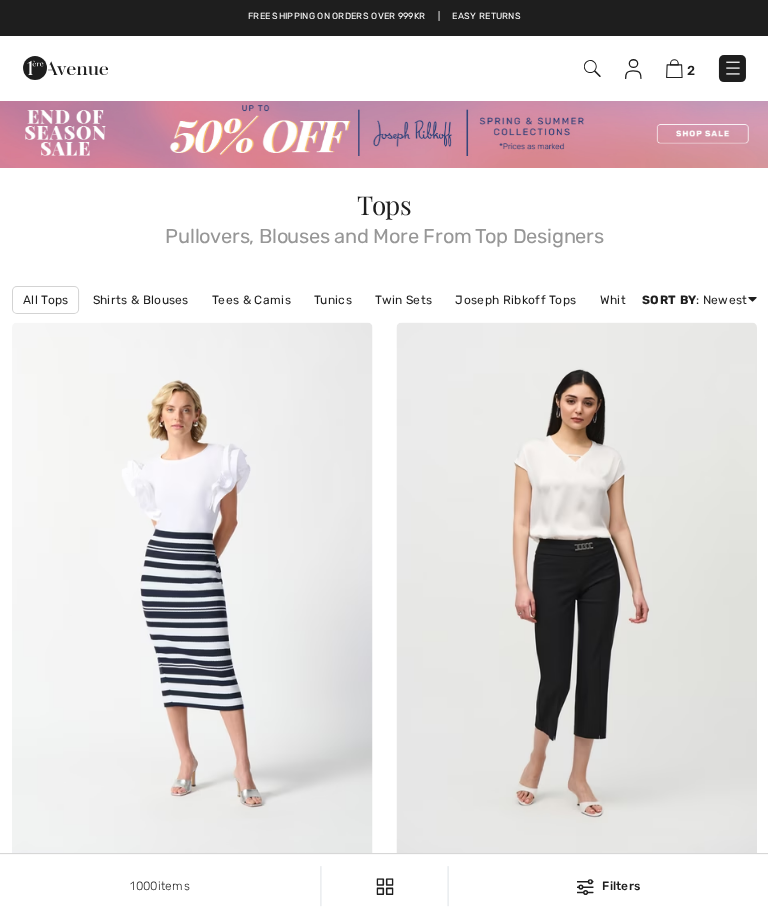 scroll, scrollTop: 0, scrollLeft: 0, axis: both 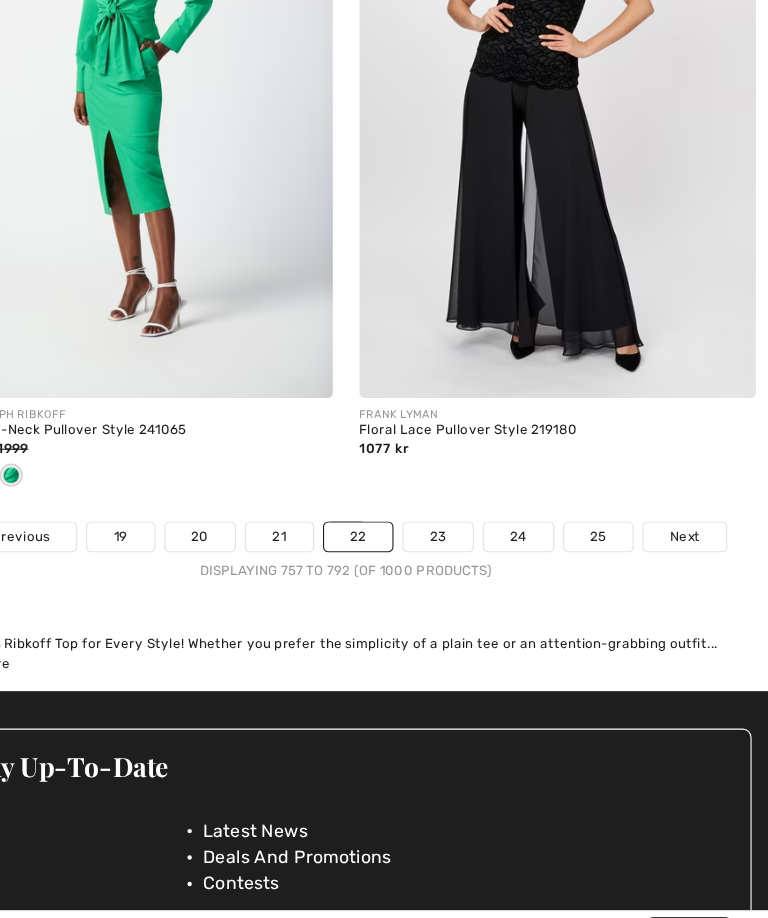 click on "23" at bounding box center (467, 513) 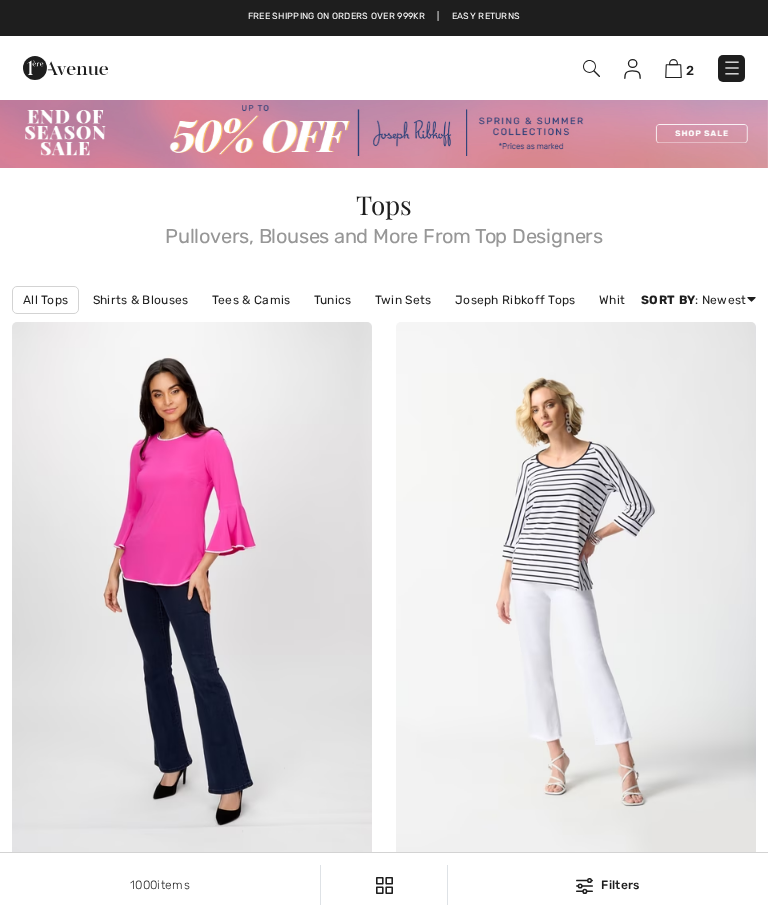 checkbox on "true" 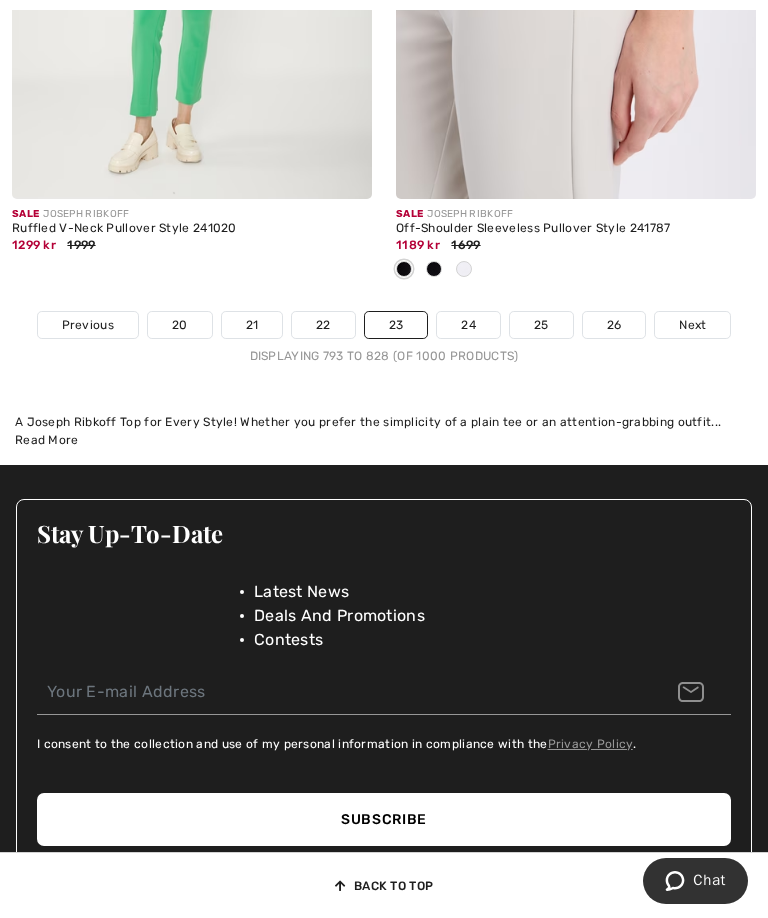 scroll, scrollTop: 11823, scrollLeft: 0, axis: vertical 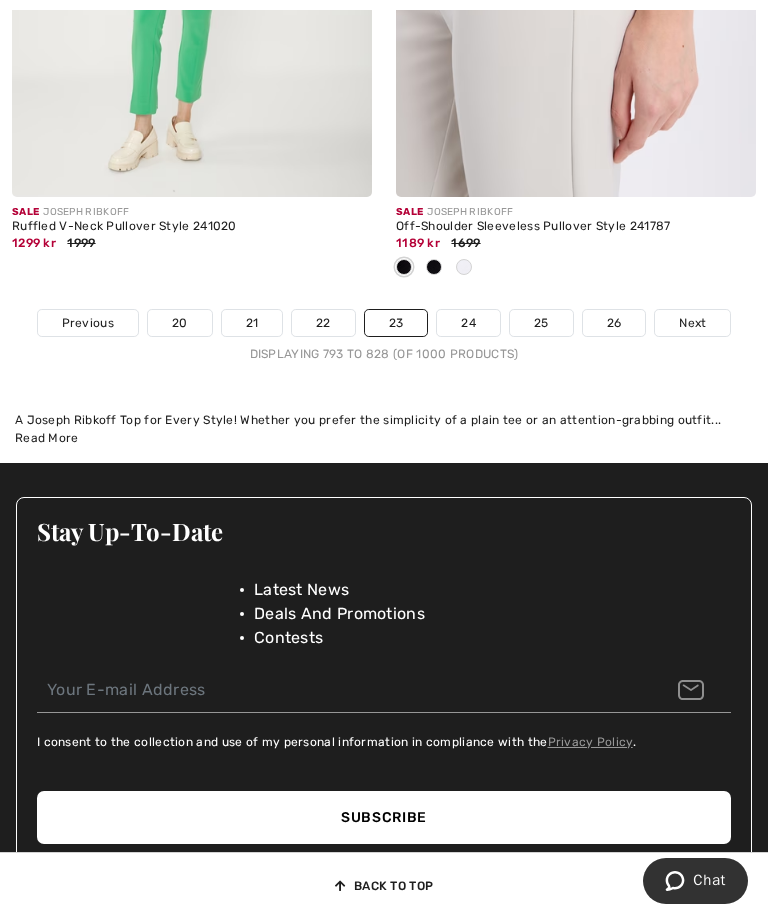click on "24" at bounding box center (468, 323) 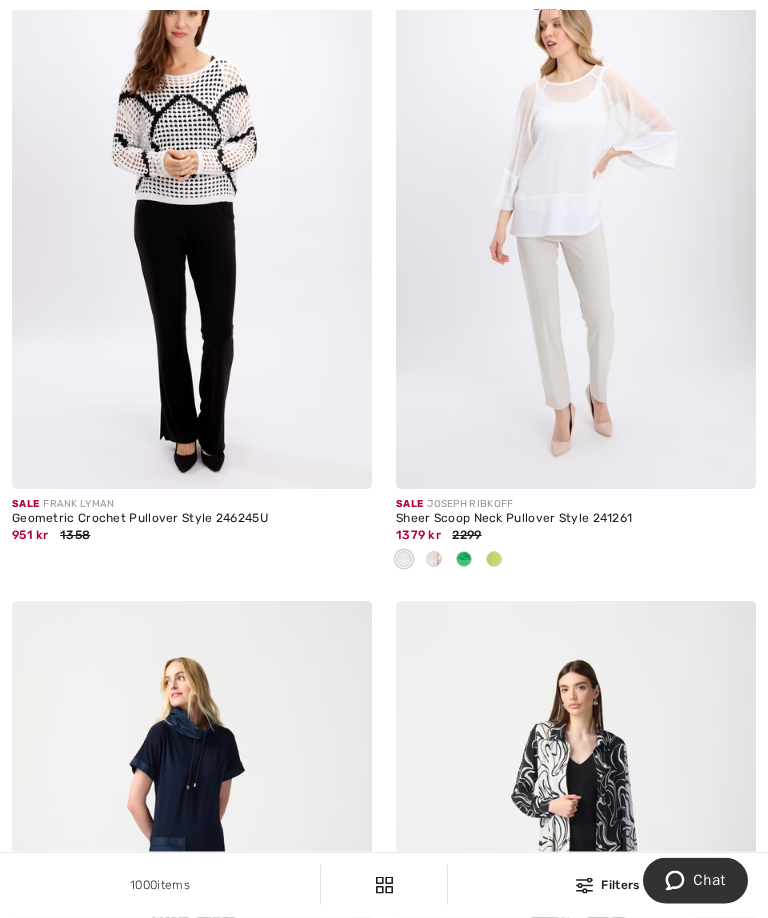 scroll, scrollTop: 501, scrollLeft: 0, axis: vertical 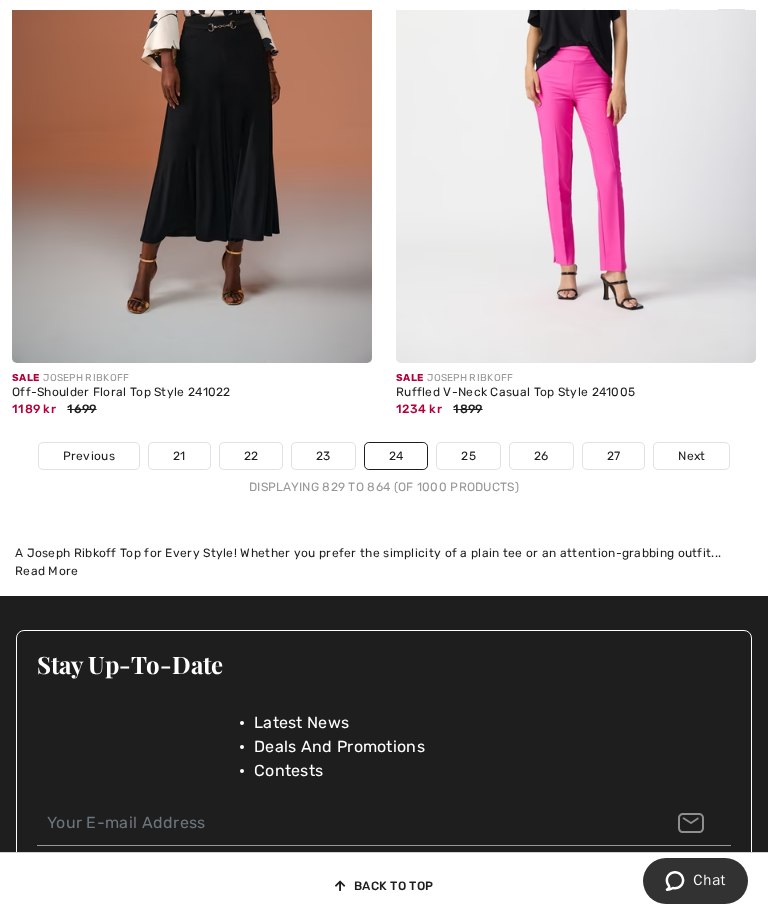 click on "25" at bounding box center (468, 456) 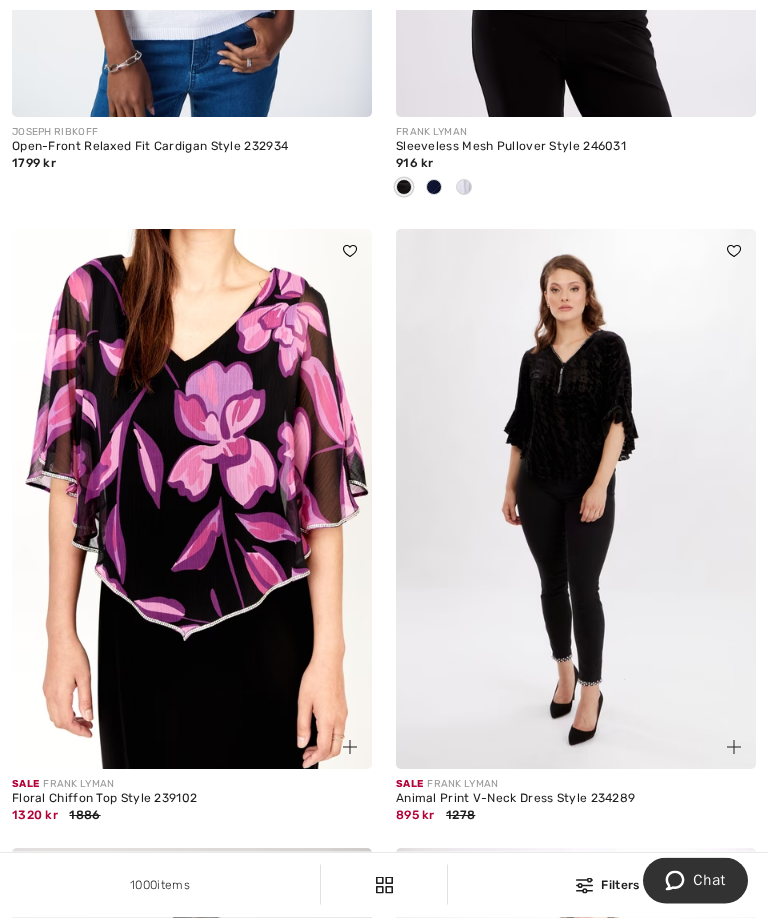 scroll, scrollTop: 757, scrollLeft: 0, axis: vertical 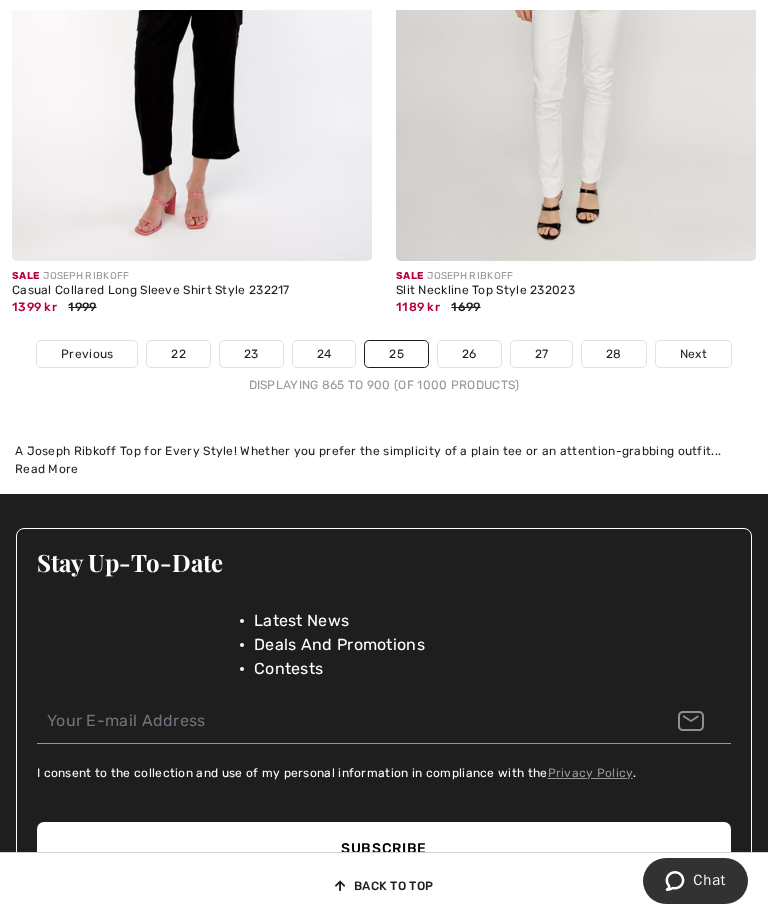 click on "26" at bounding box center (469, 354) 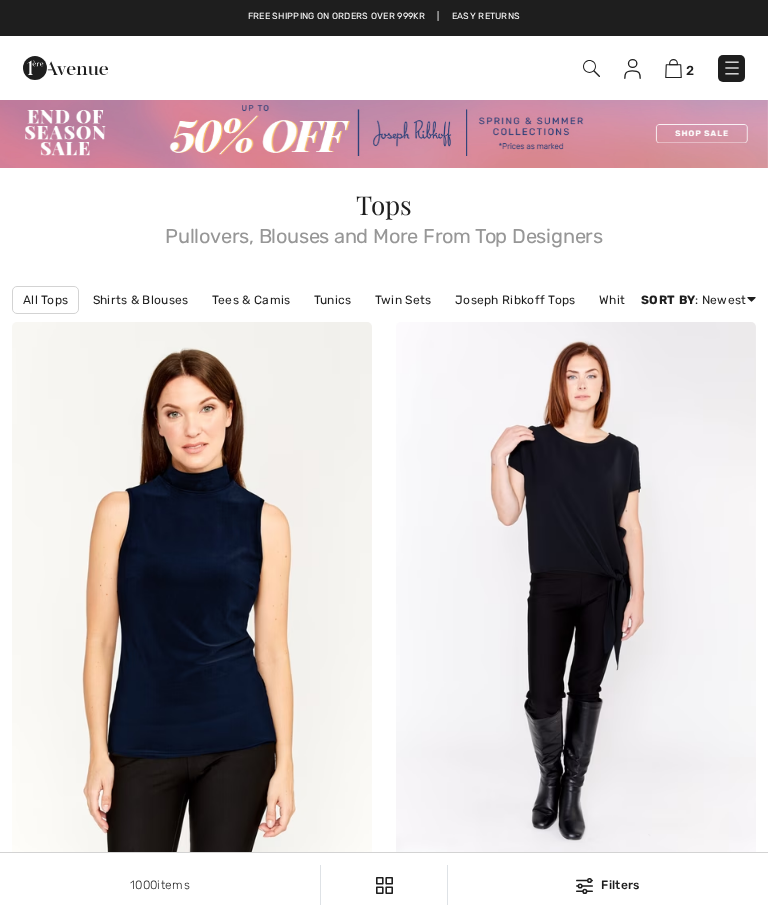 checkbox on "true" 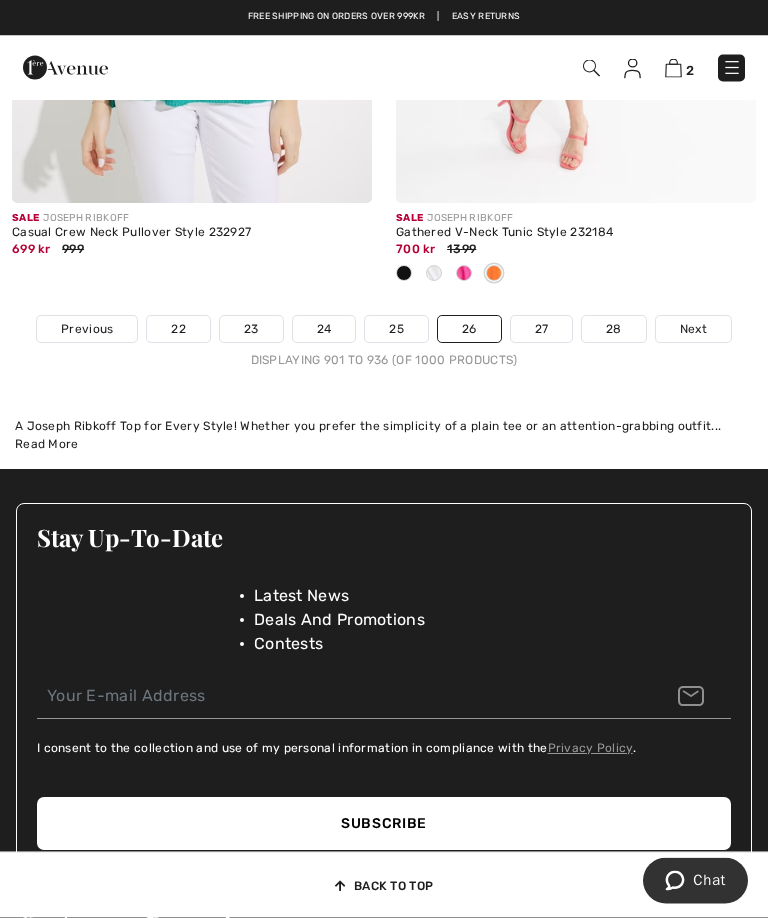 scroll, scrollTop: 11778, scrollLeft: 0, axis: vertical 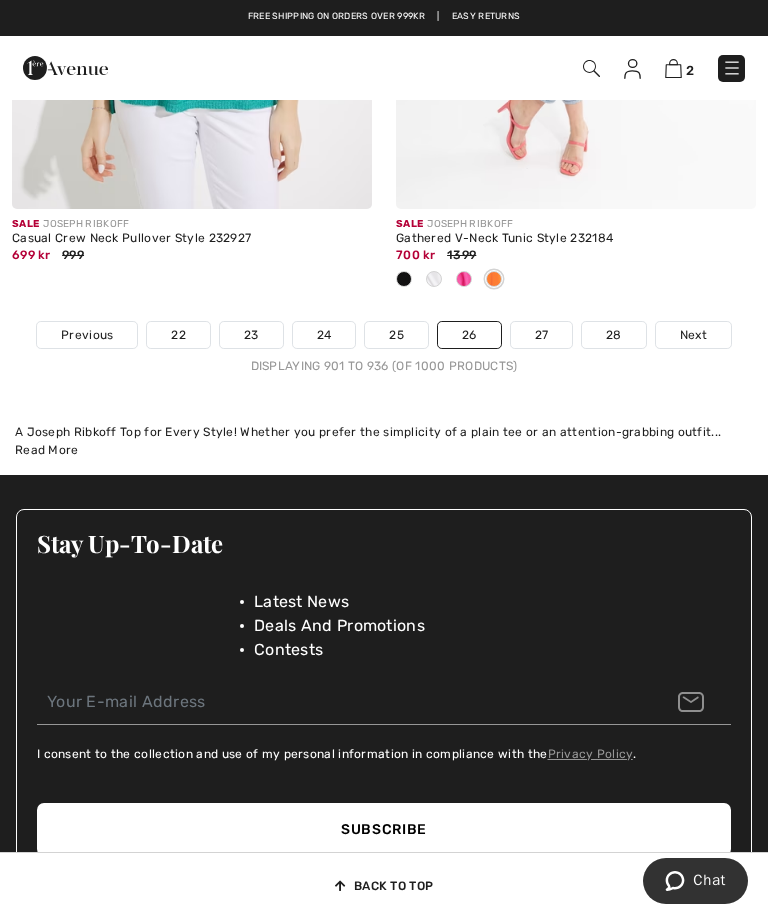 click on "27" at bounding box center [542, 335] 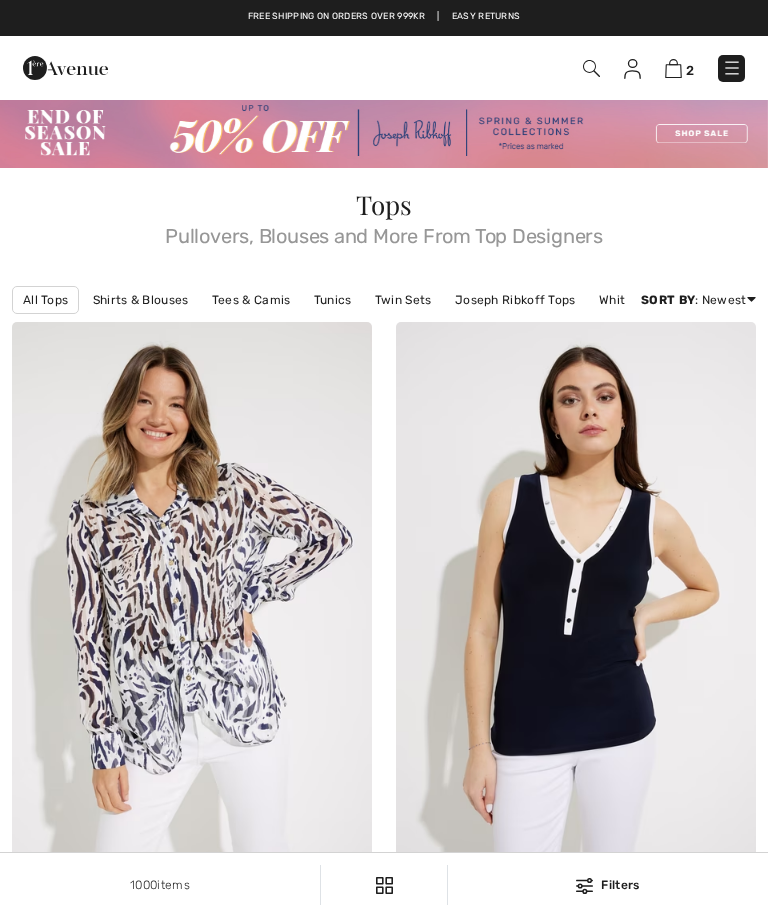 scroll, scrollTop: 264, scrollLeft: 0, axis: vertical 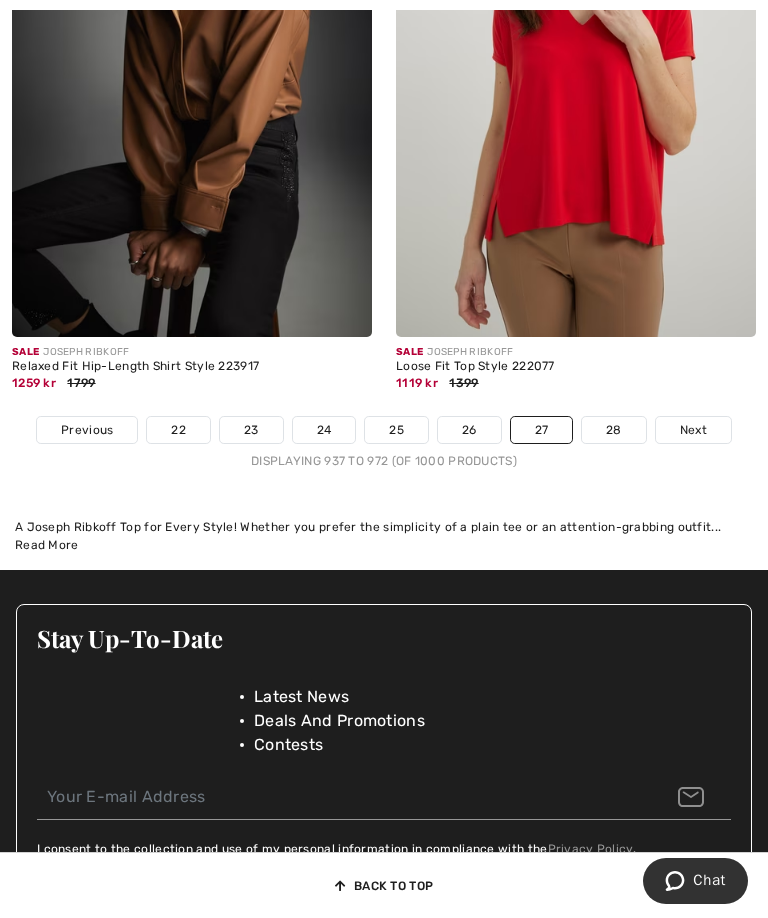 click on "28" at bounding box center [614, 430] 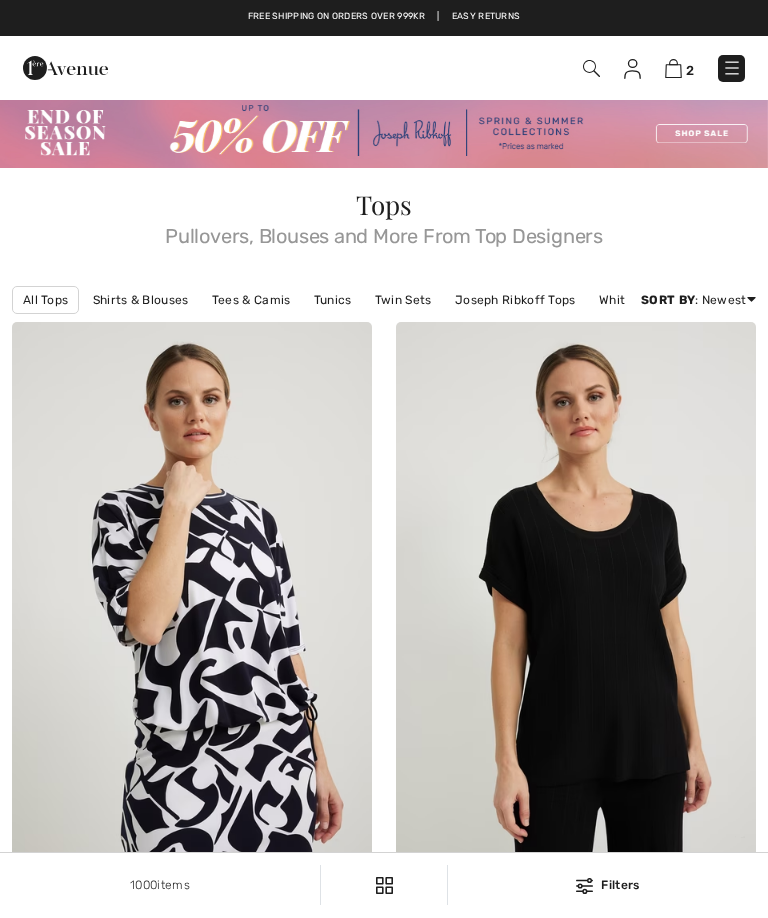 checkbox on "true" 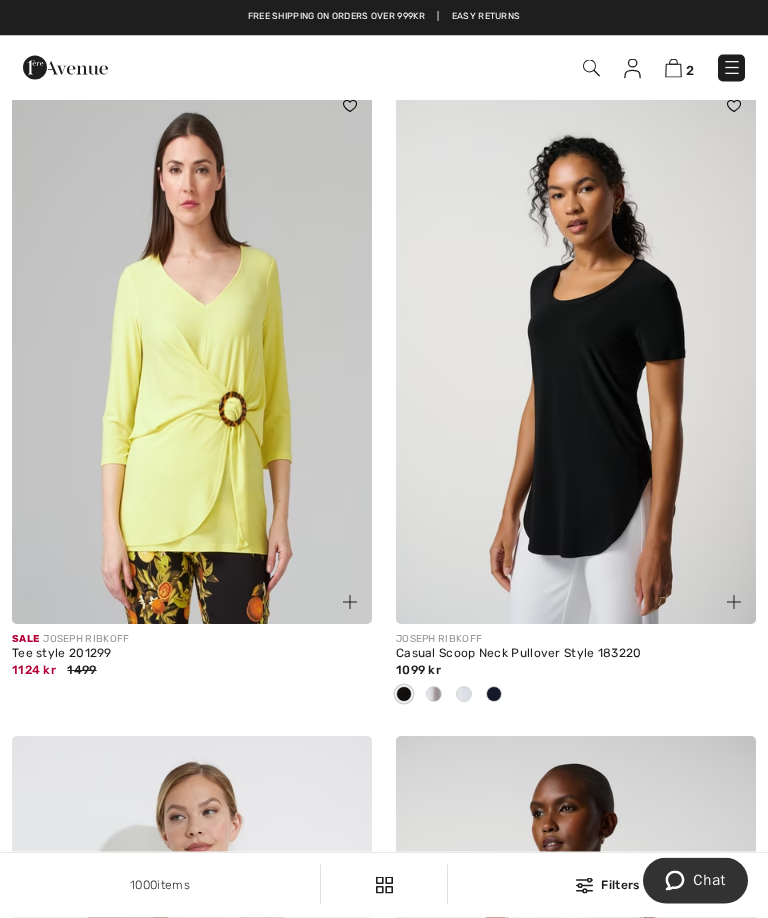 scroll, scrollTop: 6637, scrollLeft: 0, axis: vertical 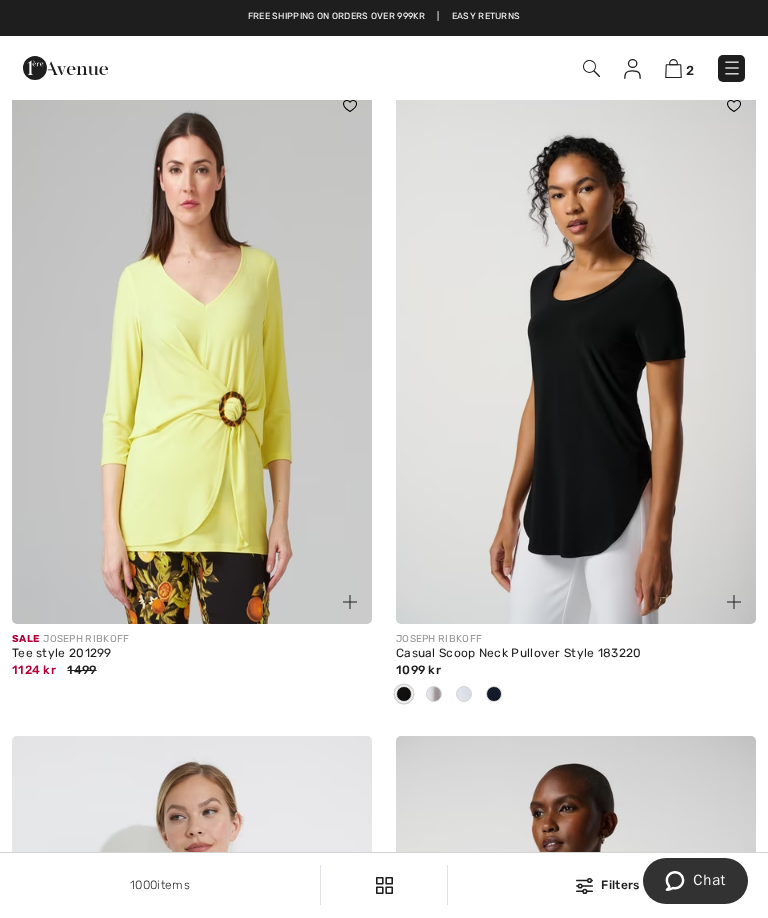 click at bounding box center [673, 68] 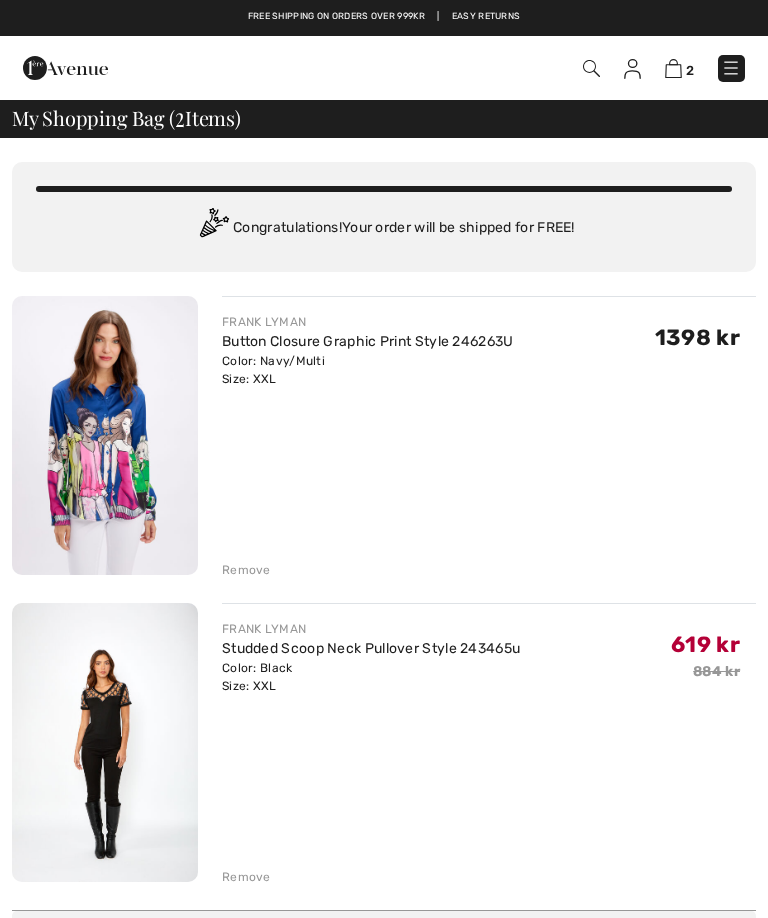 scroll, scrollTop: 0, scrollLeft: 0, axis: both 